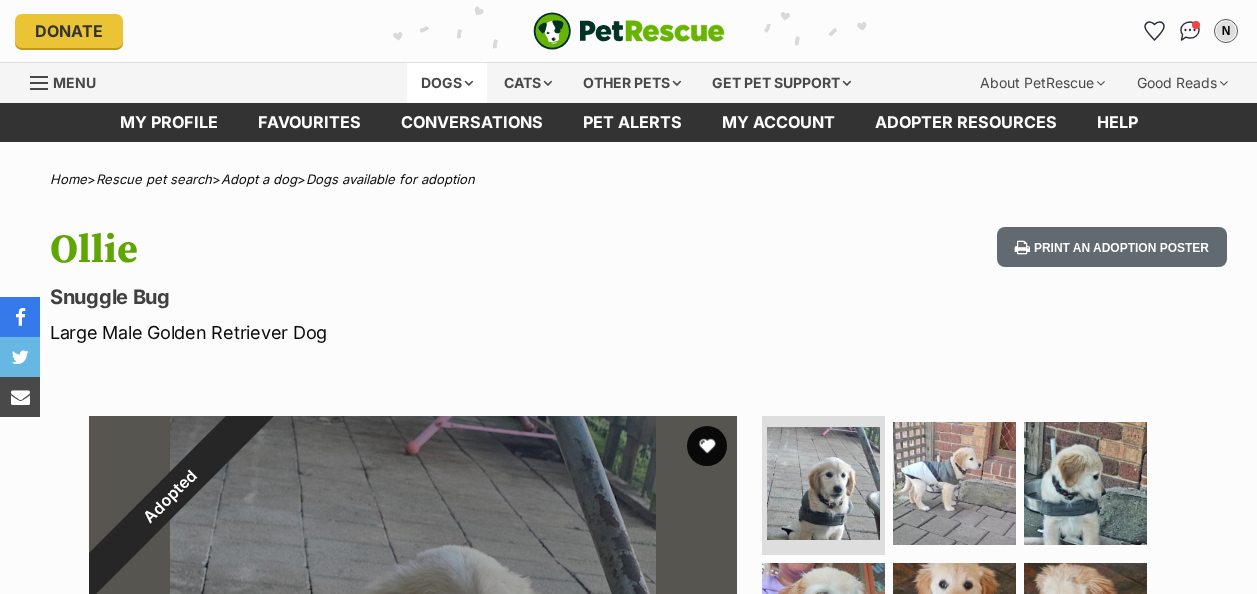 scroll, scrollTop: 0, scrollLeft: 0, axis: both 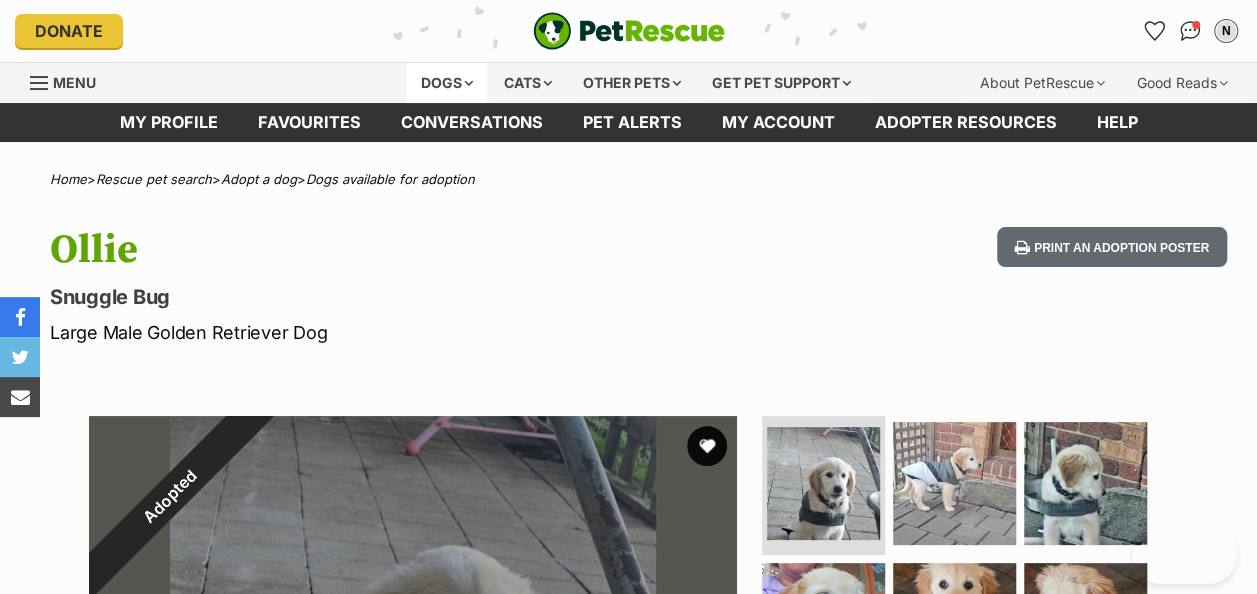 click on "Dogs" at bounding box center [447, 83] 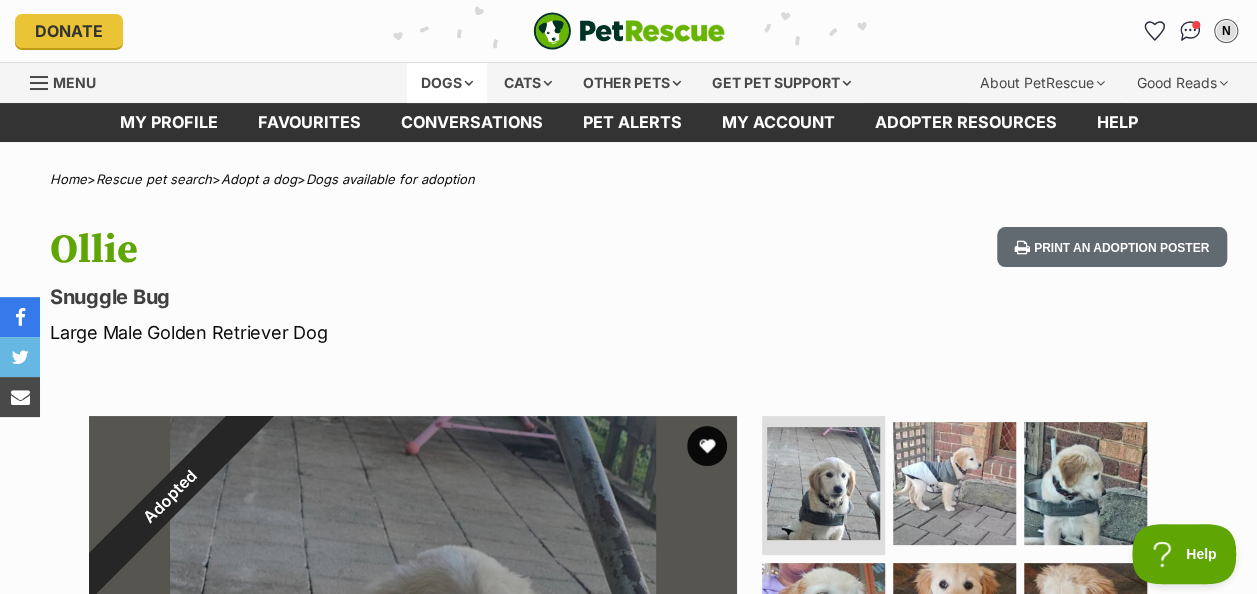 scroll, scrollTop: 0, scrollLeft: 0, axis: both 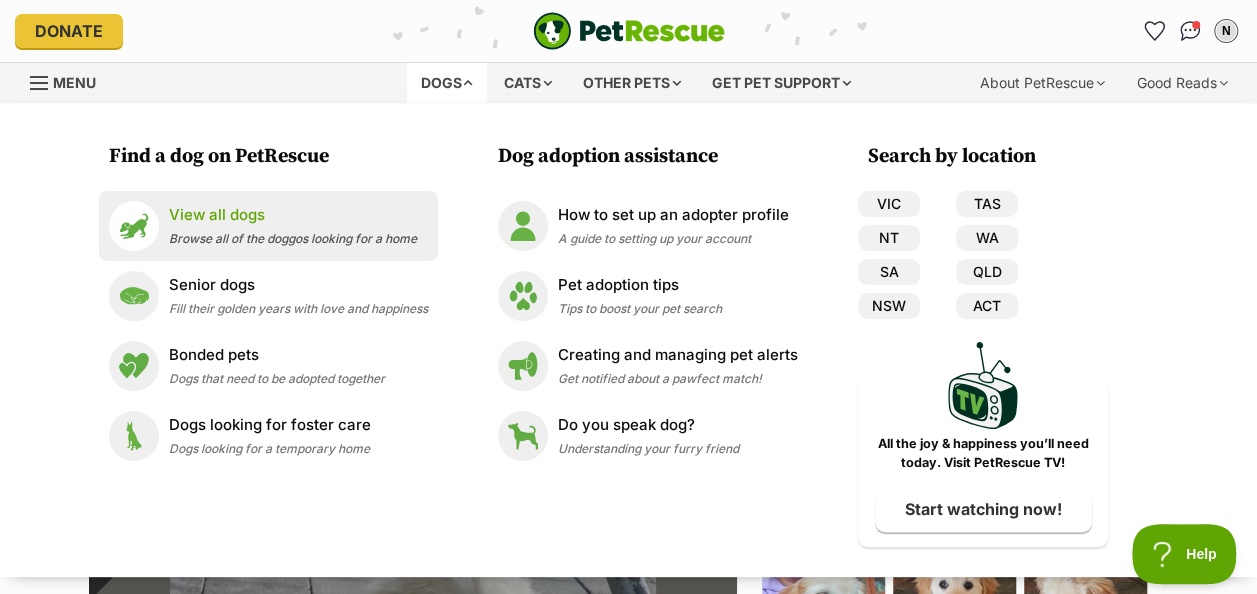 click on "View all dogs" at bounding box center (293, 215) 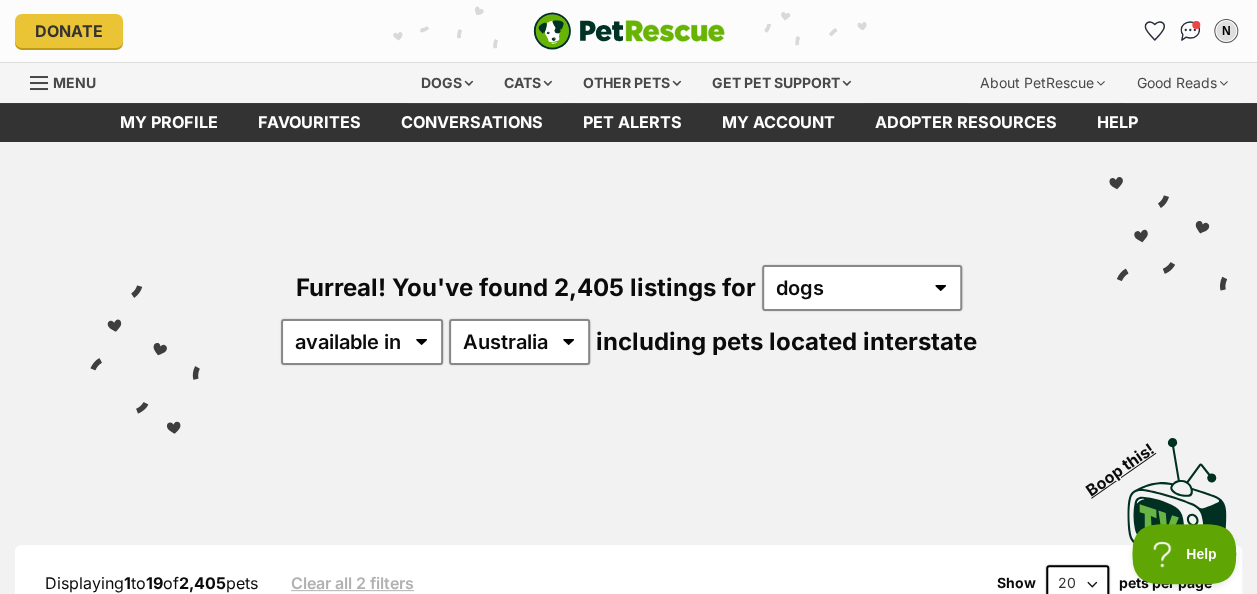 scroll, scrollTop: 0, scrollLeft: 0, axis: both 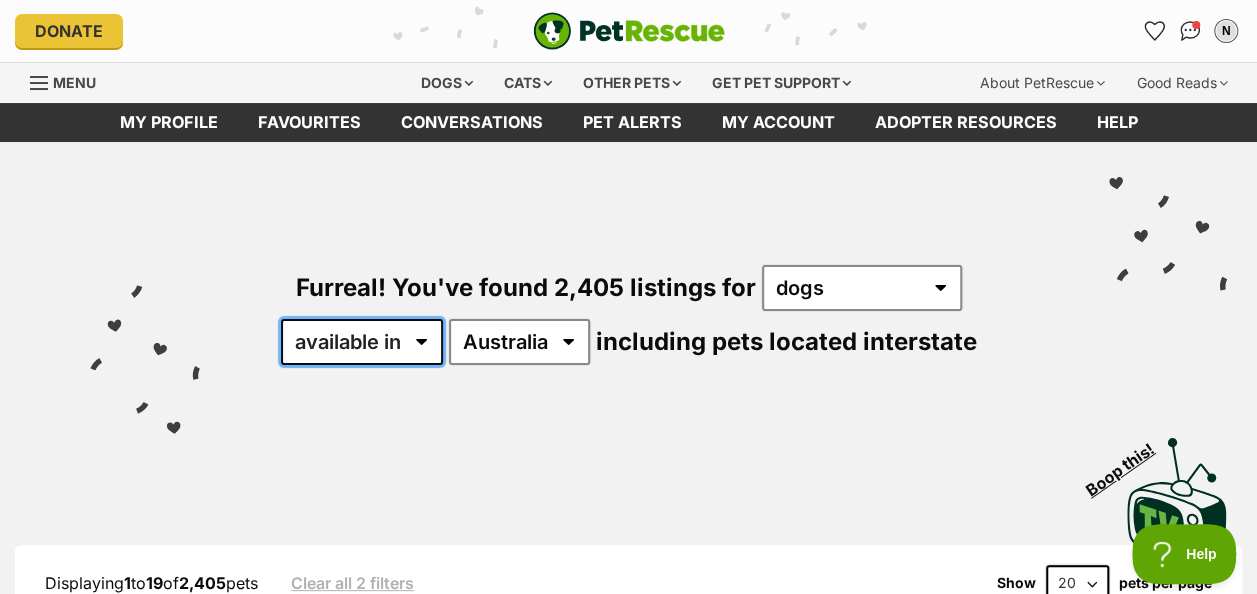 click on "available in
located in" at bounding box center (362, 342) 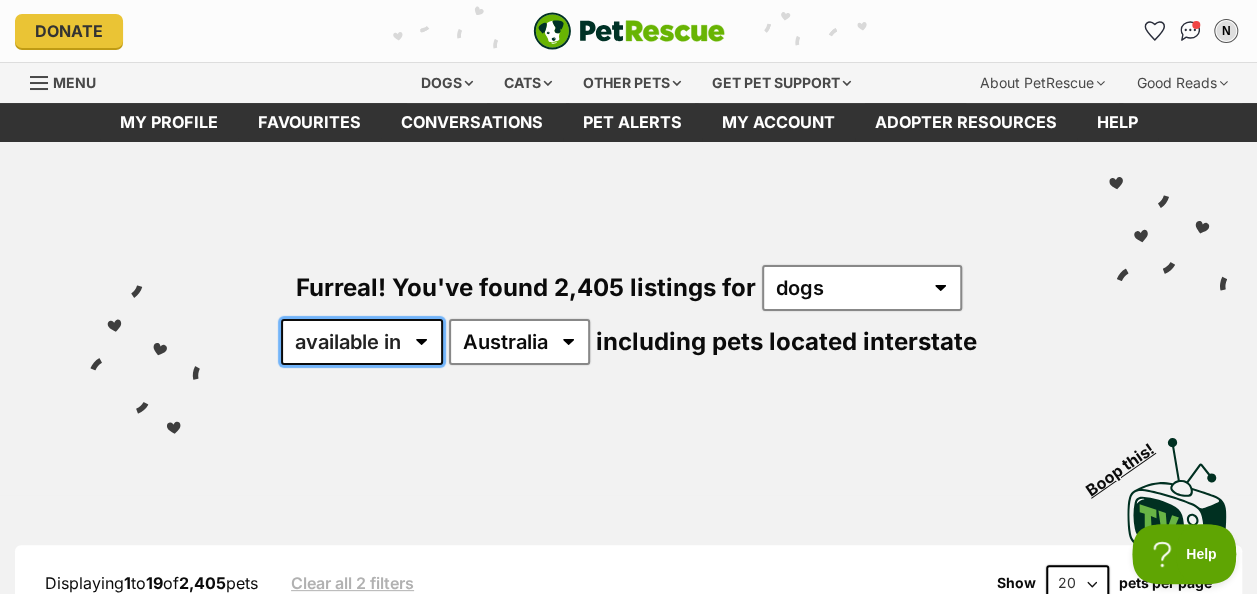 select on "disabled" 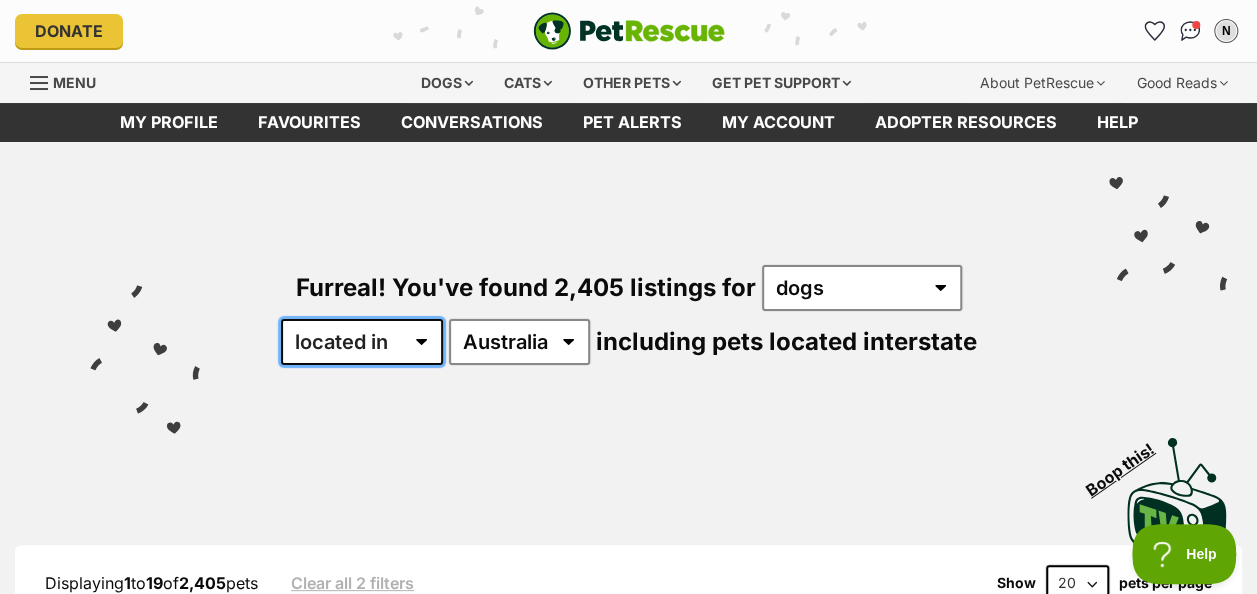 click on "available in
located in" at bounding box center (362, 342) 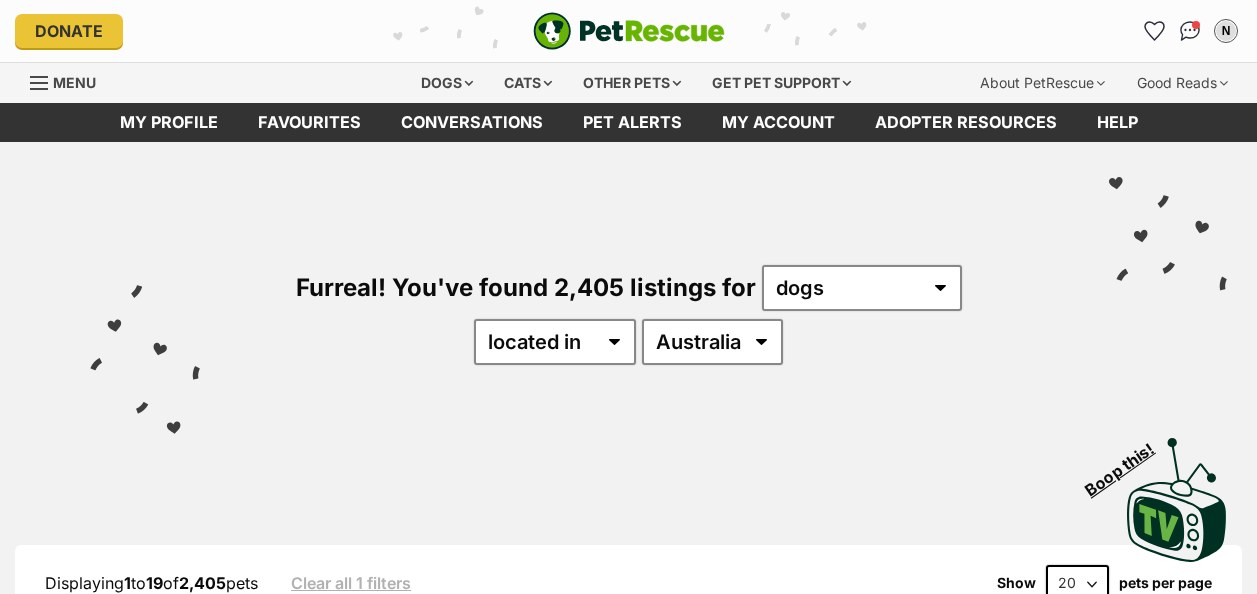 click on "available in
located in" at bounding box center (555, 342) 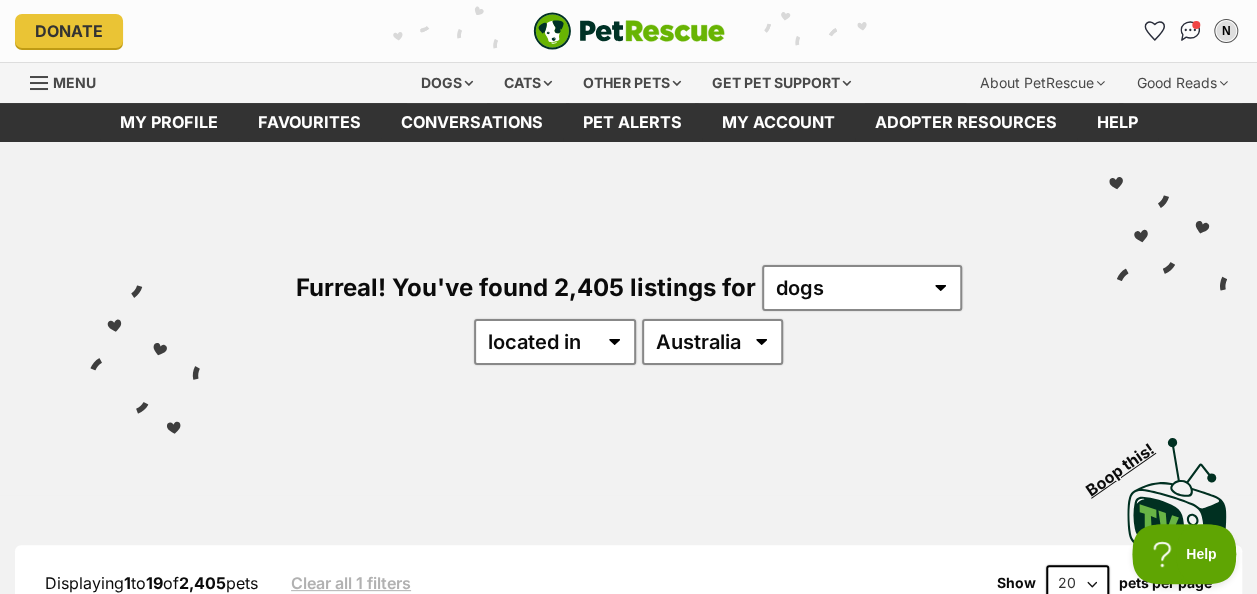 scroll, scrollTop: 0, scrollLeft: 0, axis: both 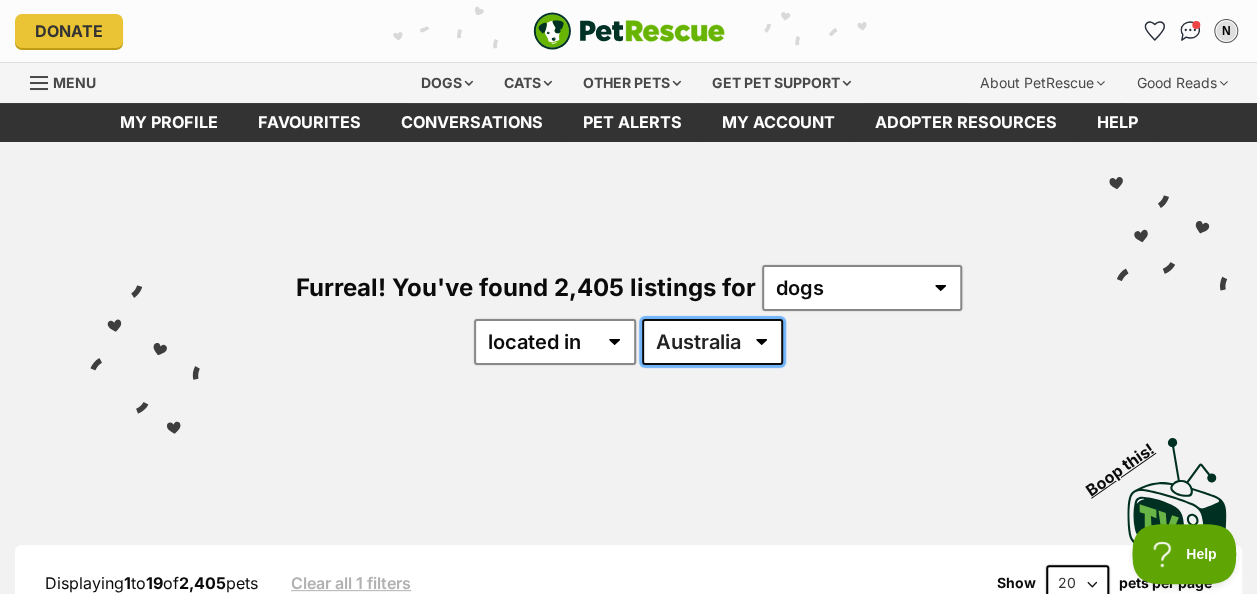 click on "Australia
ACT
NSW
NT
QLD
SA
TAS
VIC
WA" at bounding box center [712, 342] 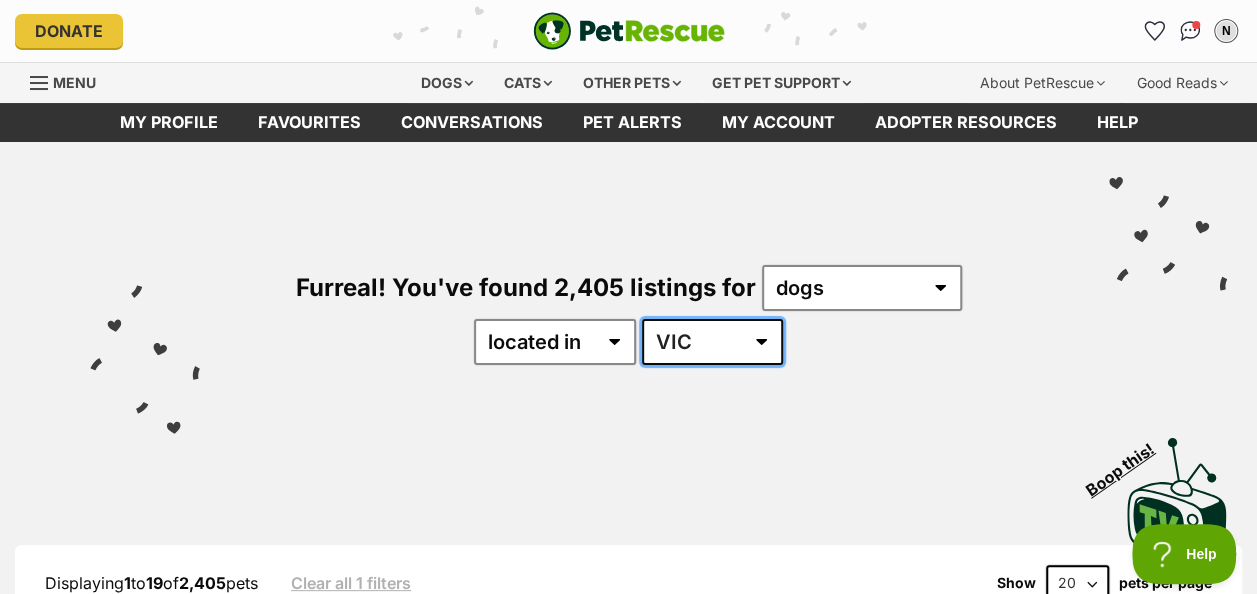click on "Australia
ACT
NSW
NT
QLD
SA
TAS
VIC
WA" at bounding box center [712, 342] 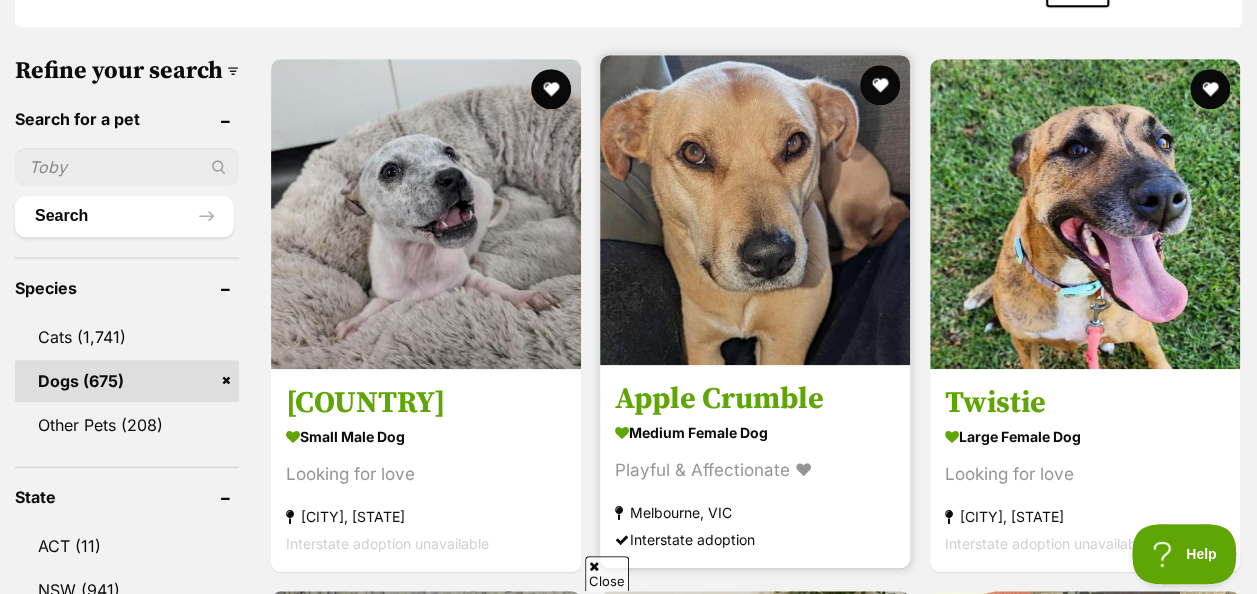 scroll, scrollTop: 600, scrollLeft: 0, axis: vertical 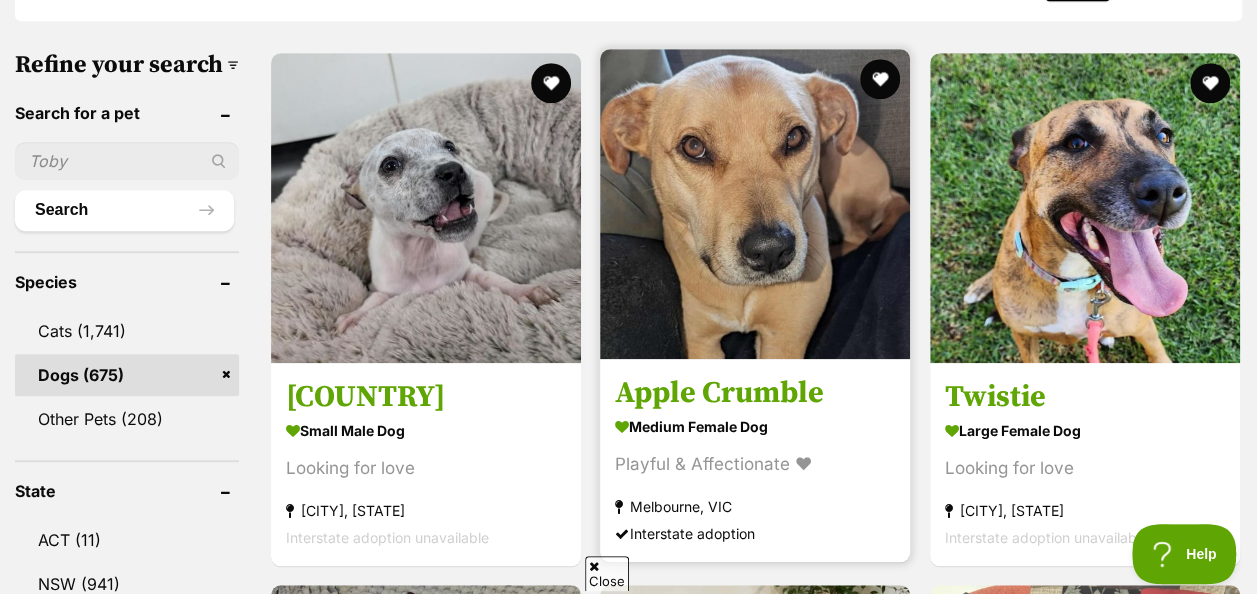 click at bounding box center (755, 204) 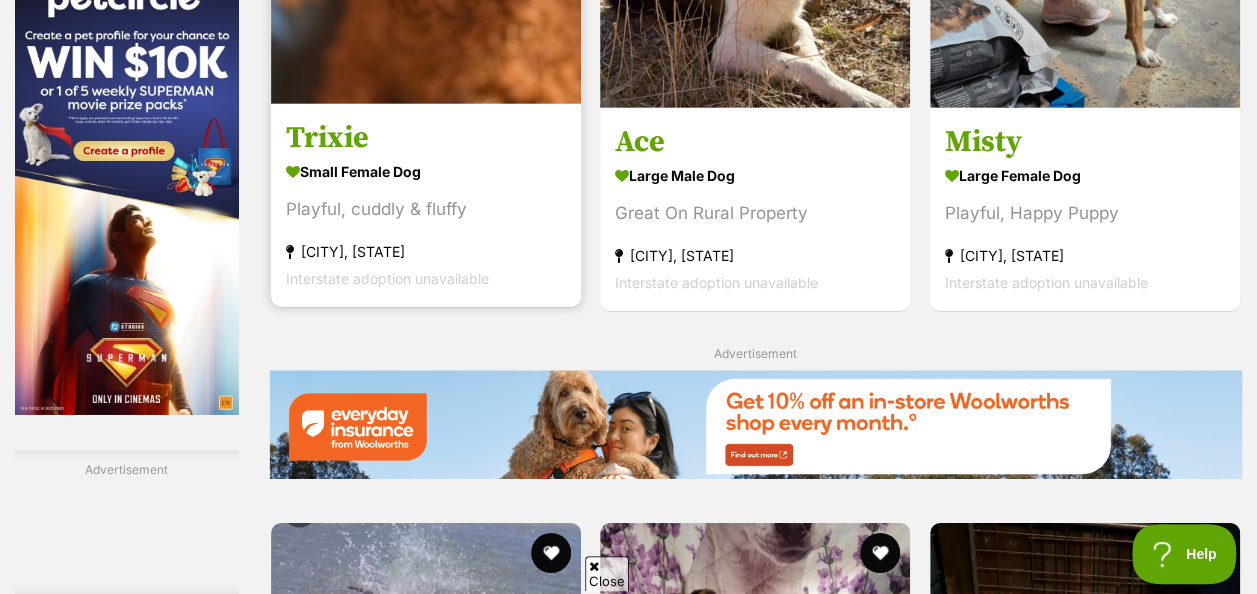 scroll, scrollTop: 3100, scrollLeft: 0, axis: vertical 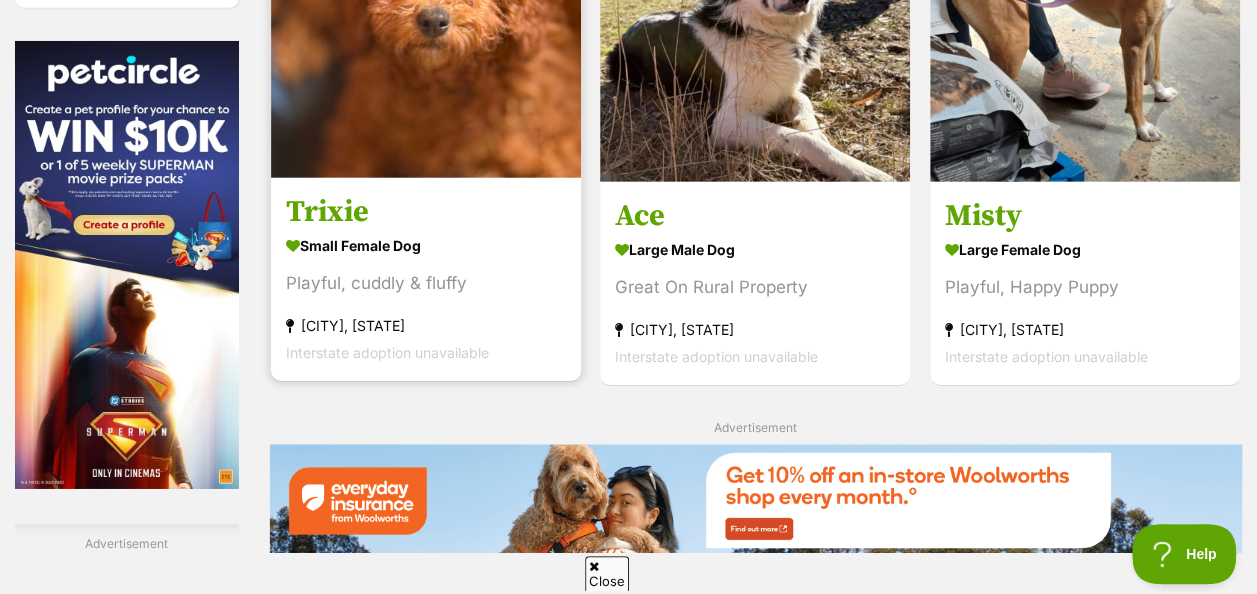 click at bounding box center (426, 23) 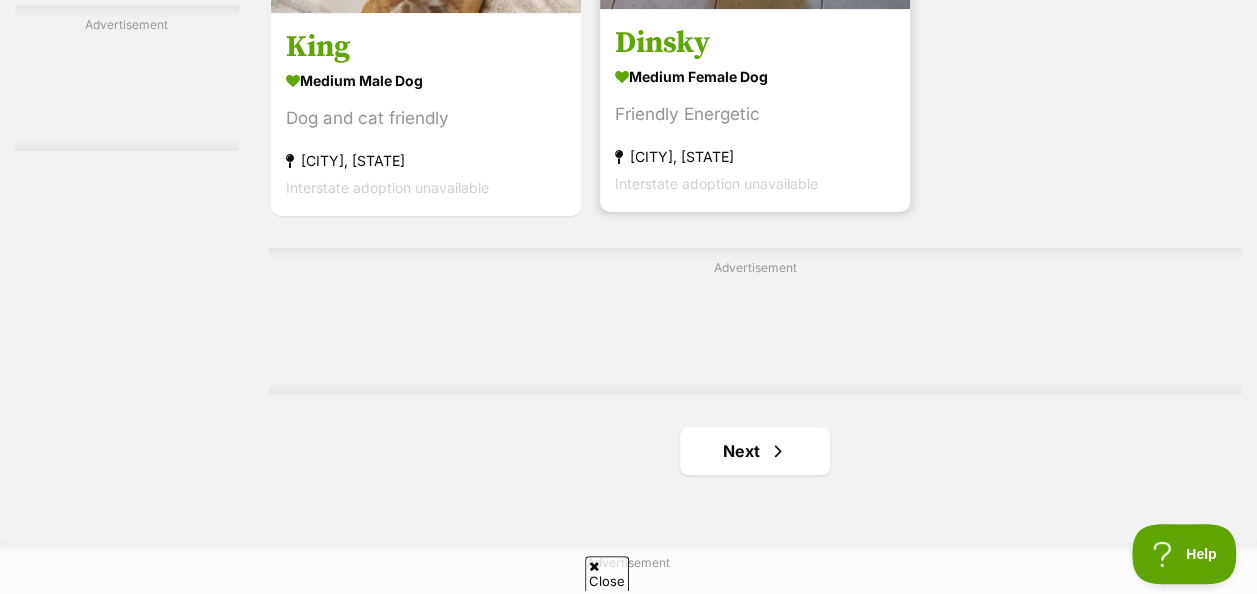scroll, scrollTop: 4600, scrollLeft: 0, axis: vertical 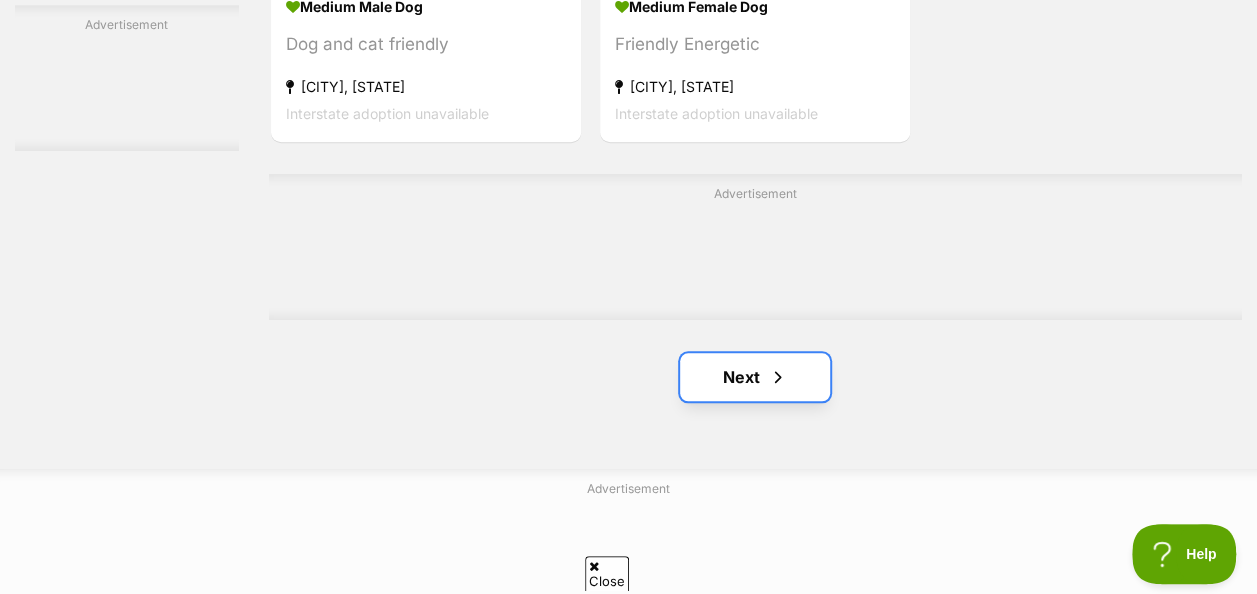 click on "Next" at bounding box center (755, 377) 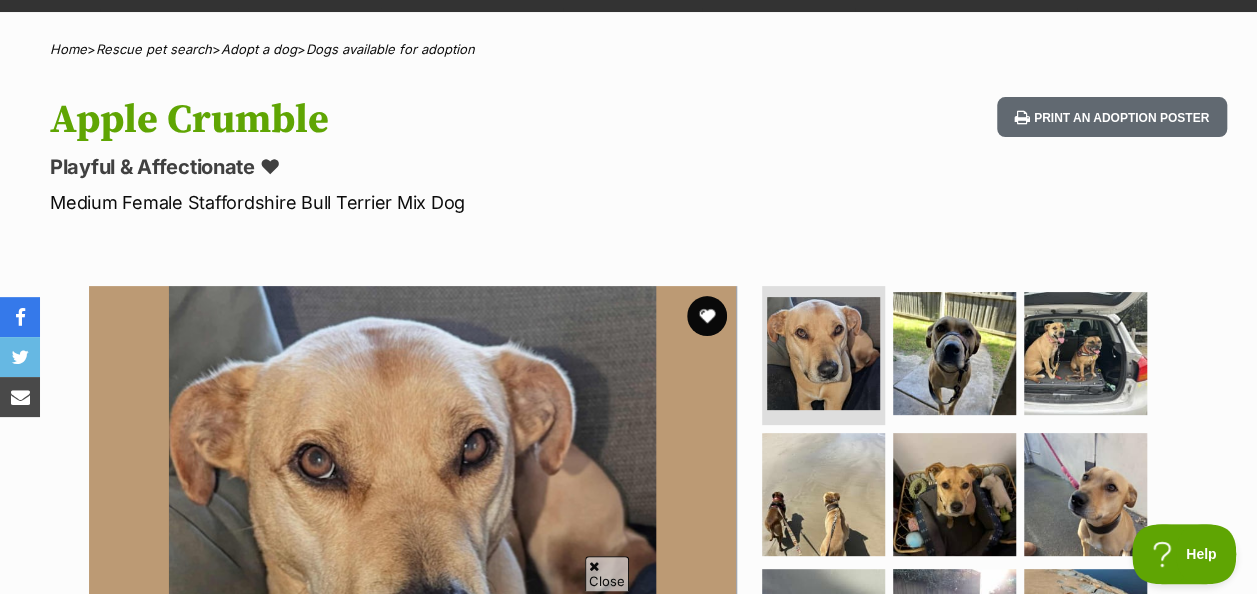 scroll, scrollTop: 300, scrollLeft: 0, axis: vertical 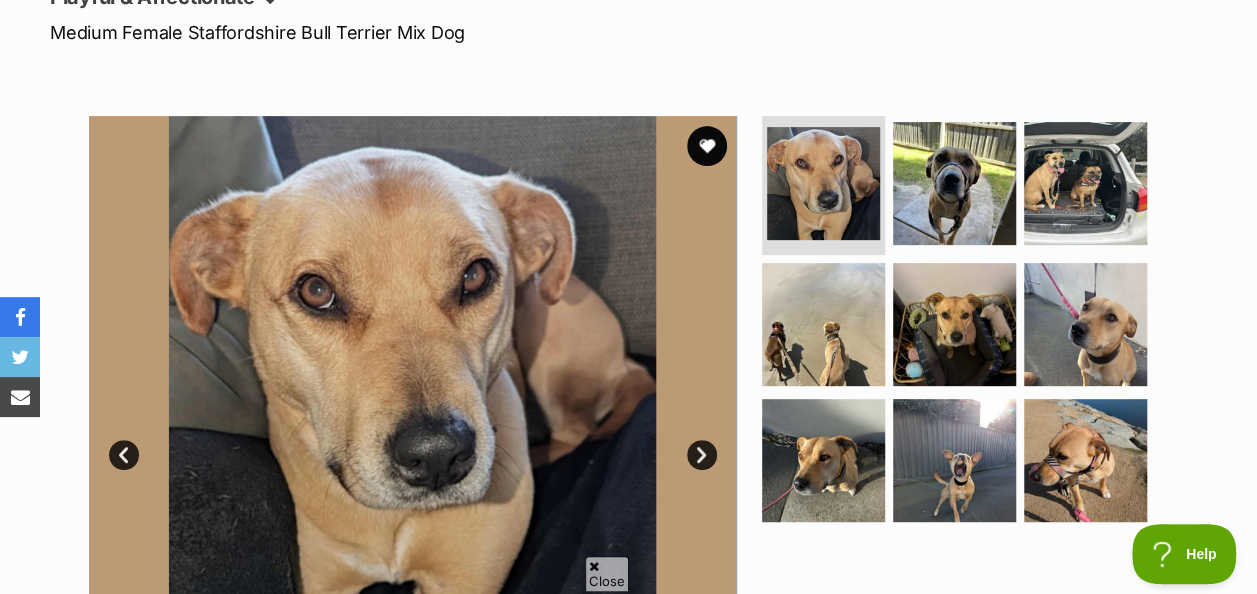 click on "Next" at bounding box center (702, 455) 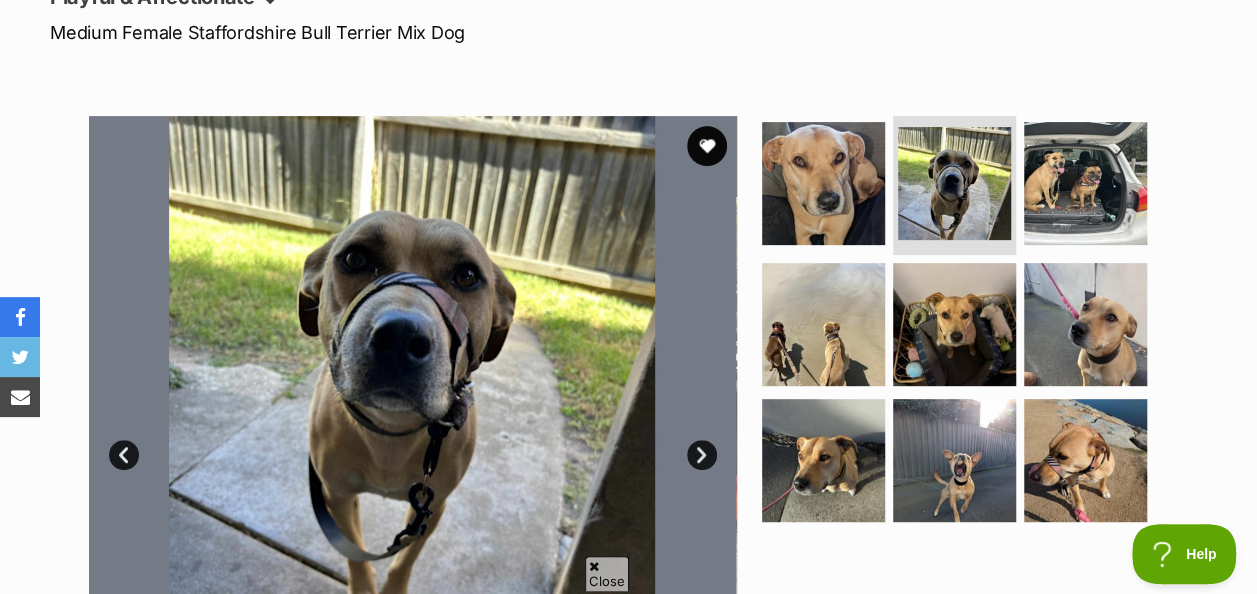 click on "Next" at bounding box center [702, 455] 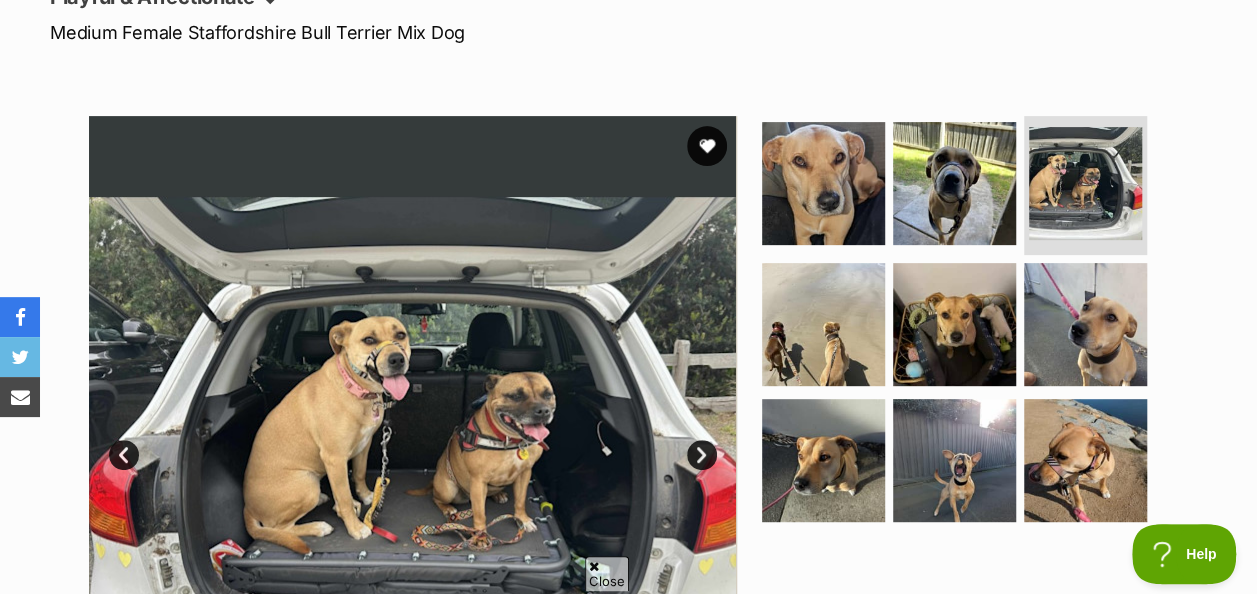 click on "Next" at bounding box center (702, 455) 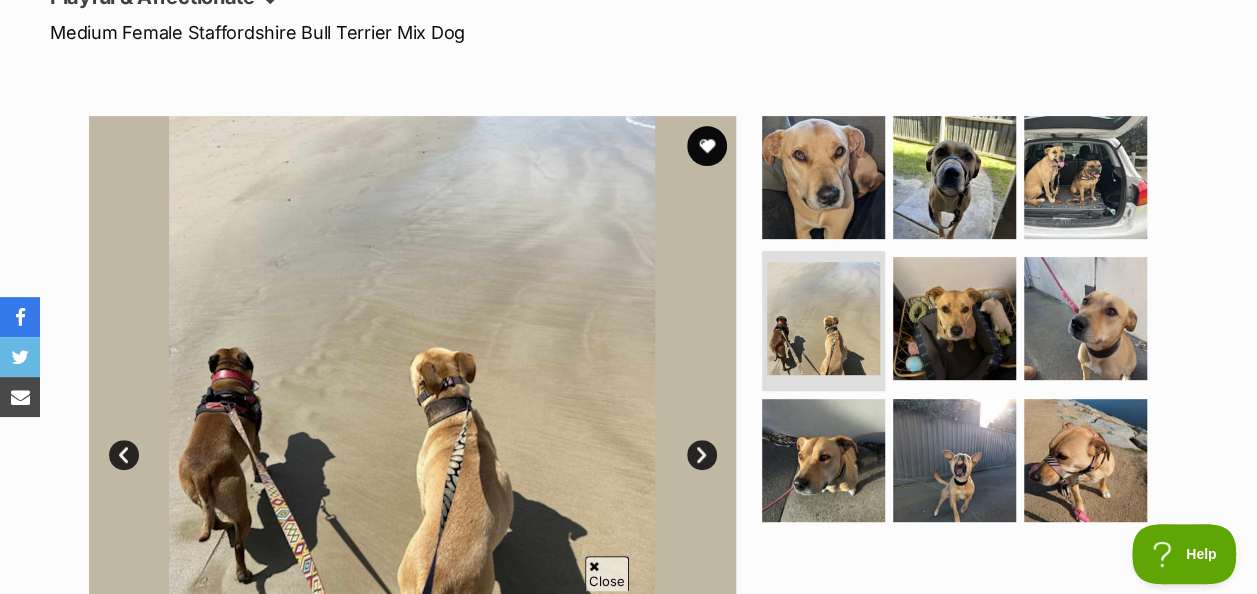 click on "Next" at bounding box center [702, 455] 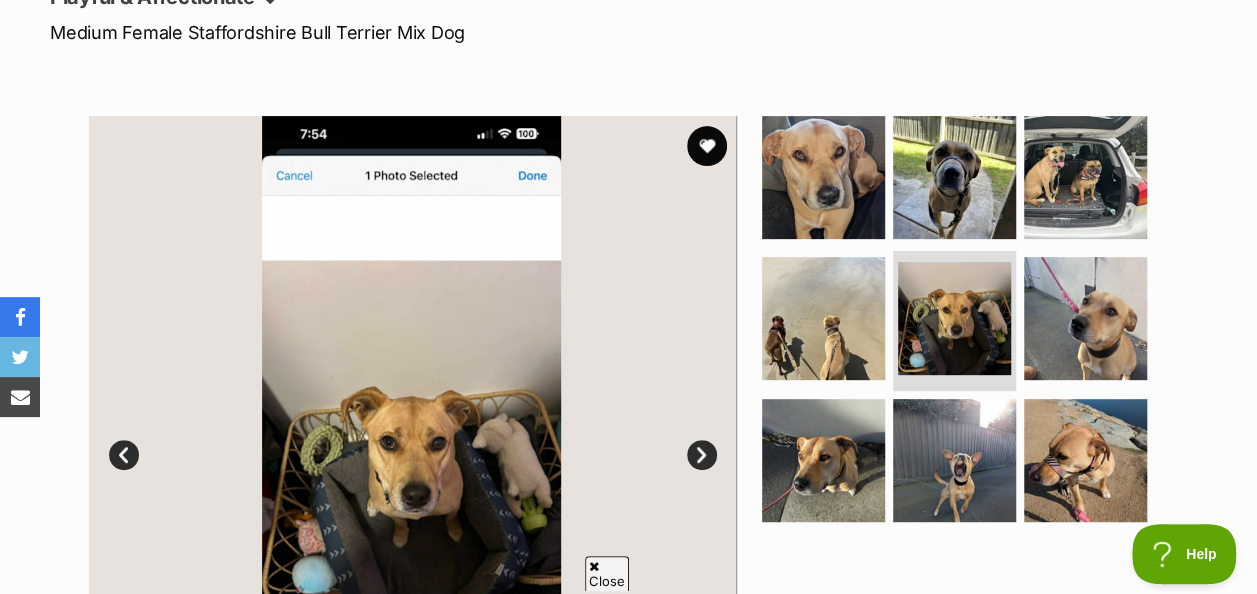 click on "Next" at bounding box center [702, 455] 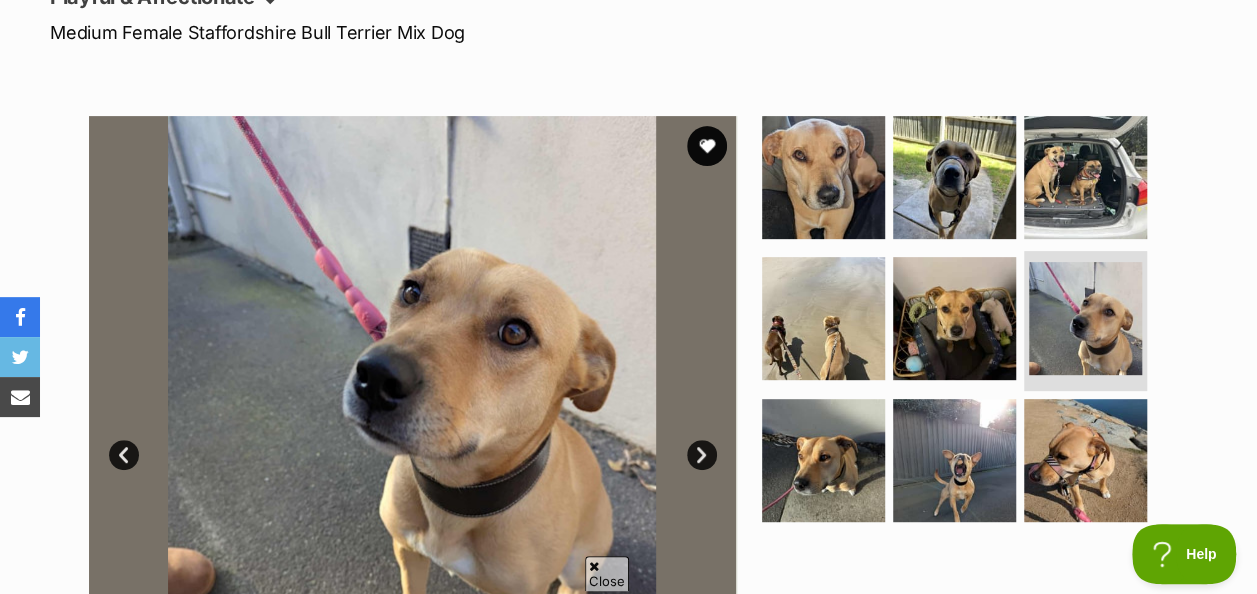 click on "Next" at bounding box center (702, 455) 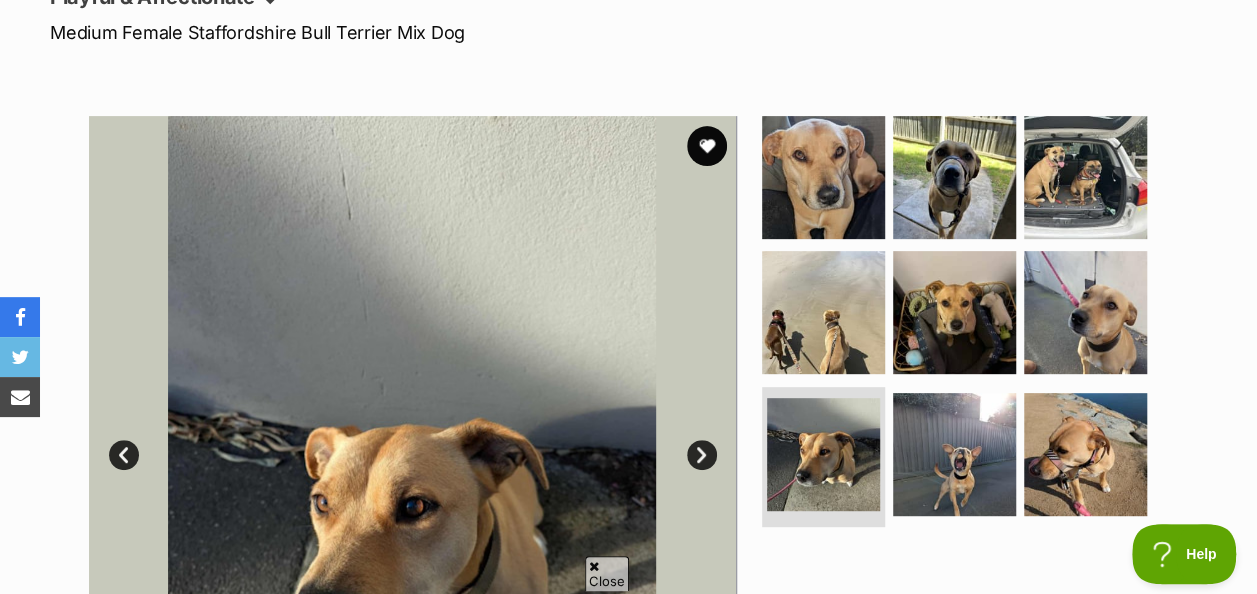 click on "Next" at bounding box center [702, 455] 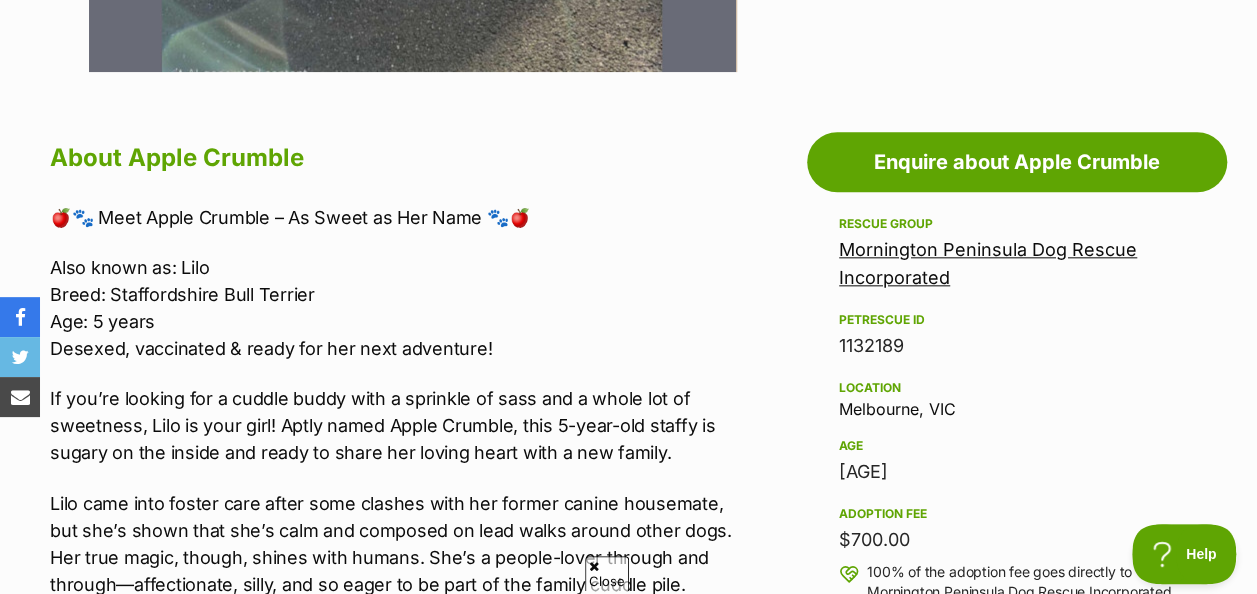 scroll, scrollTop: 1000, scrollLeft: 0, axis: vertical 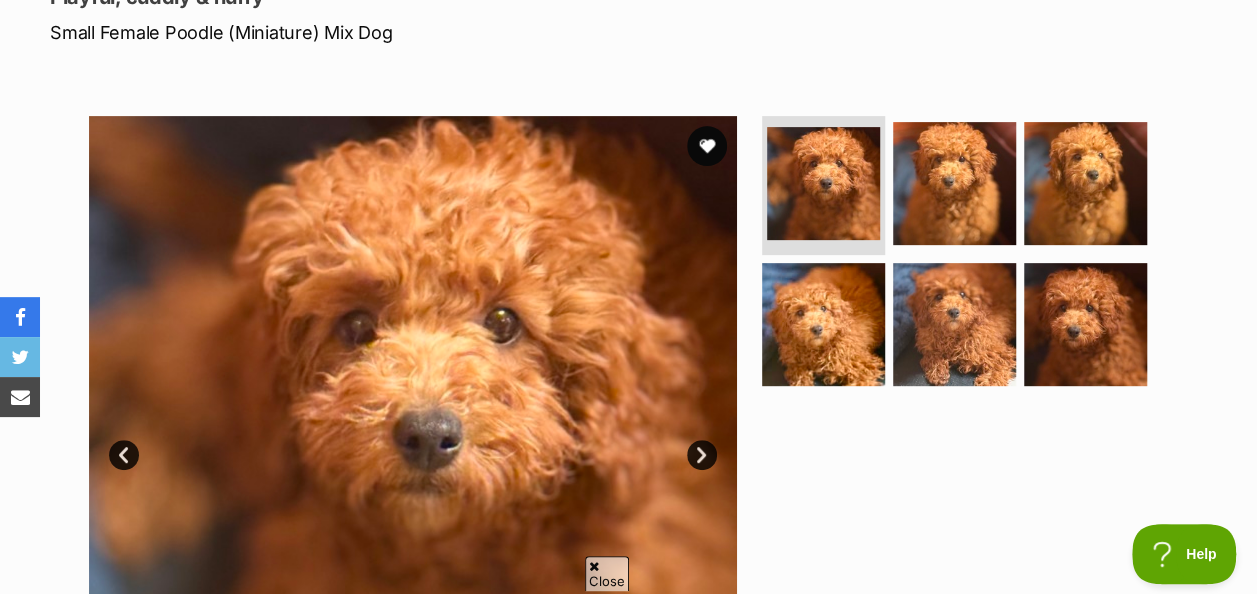 click on "Next" at bounding box center (702, 455) 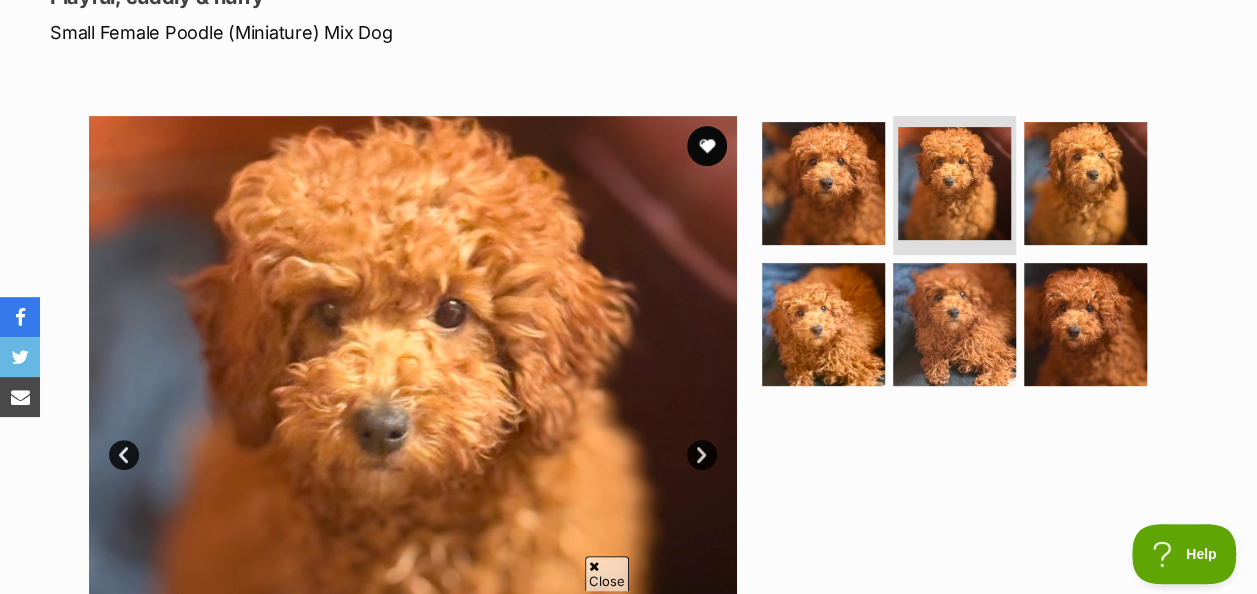 click on "Next" at bounding box center (702, 455) 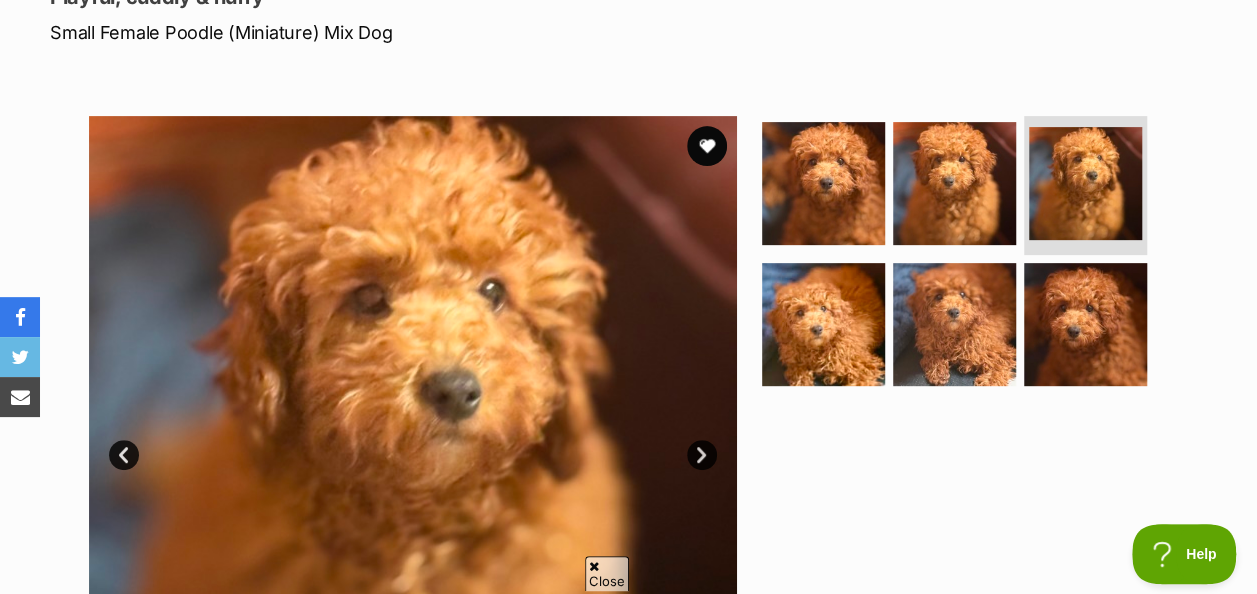 click on "Next" at bounding box center (702, 455) 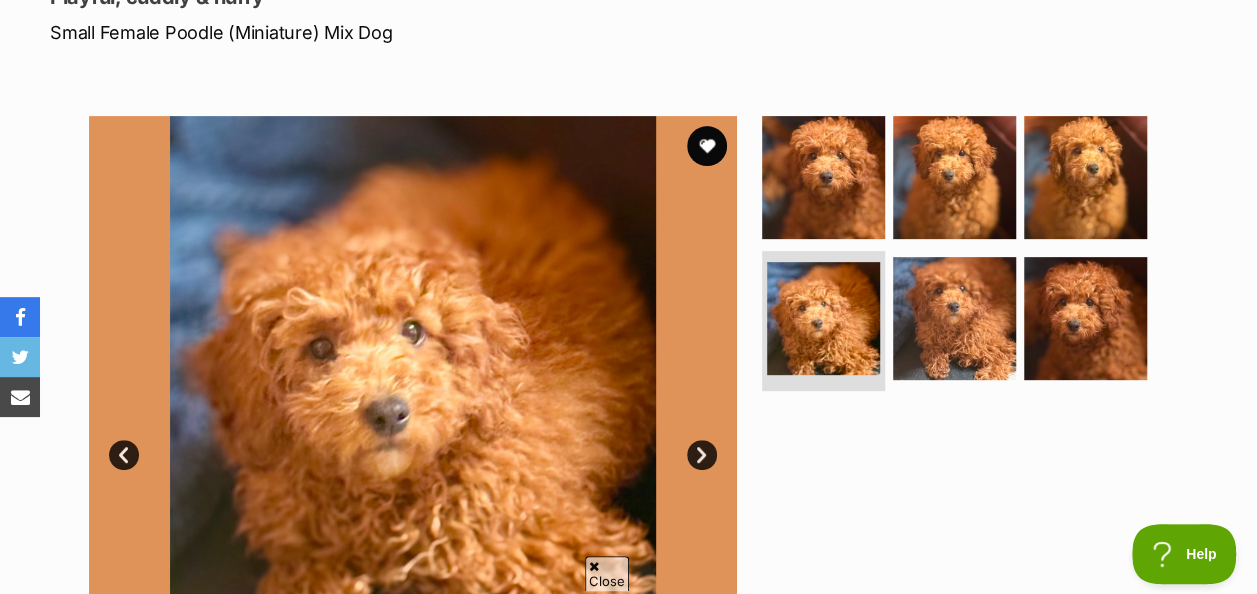 click on "Next" at bounding box center (702, 455) 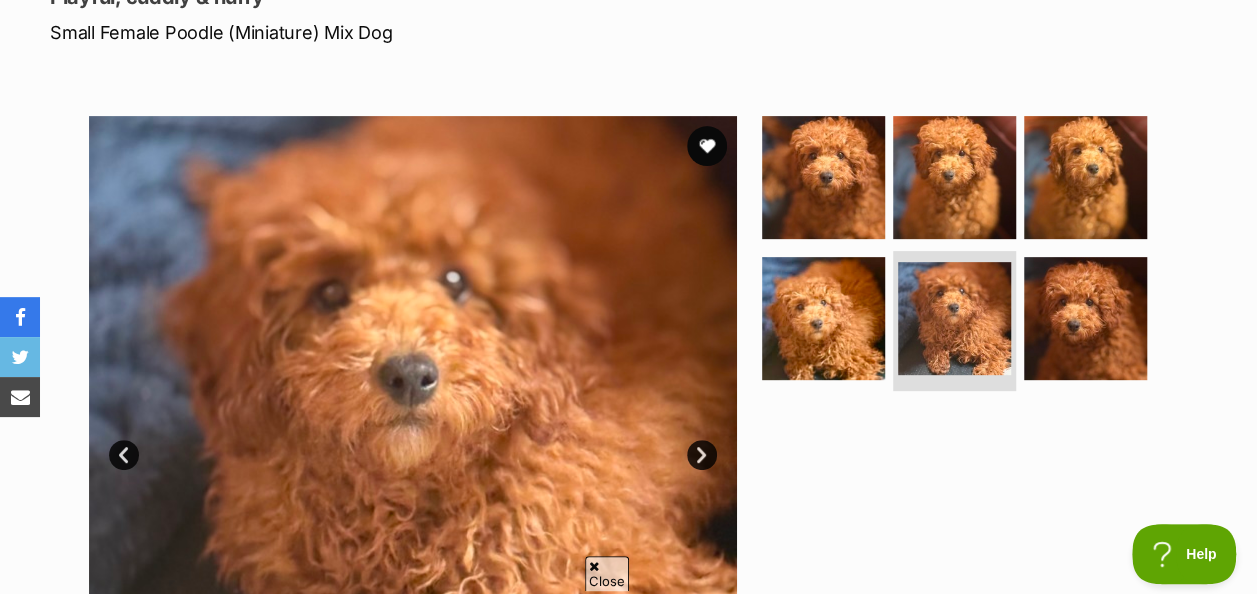 click on "Next" at bounding box center [702, 455] 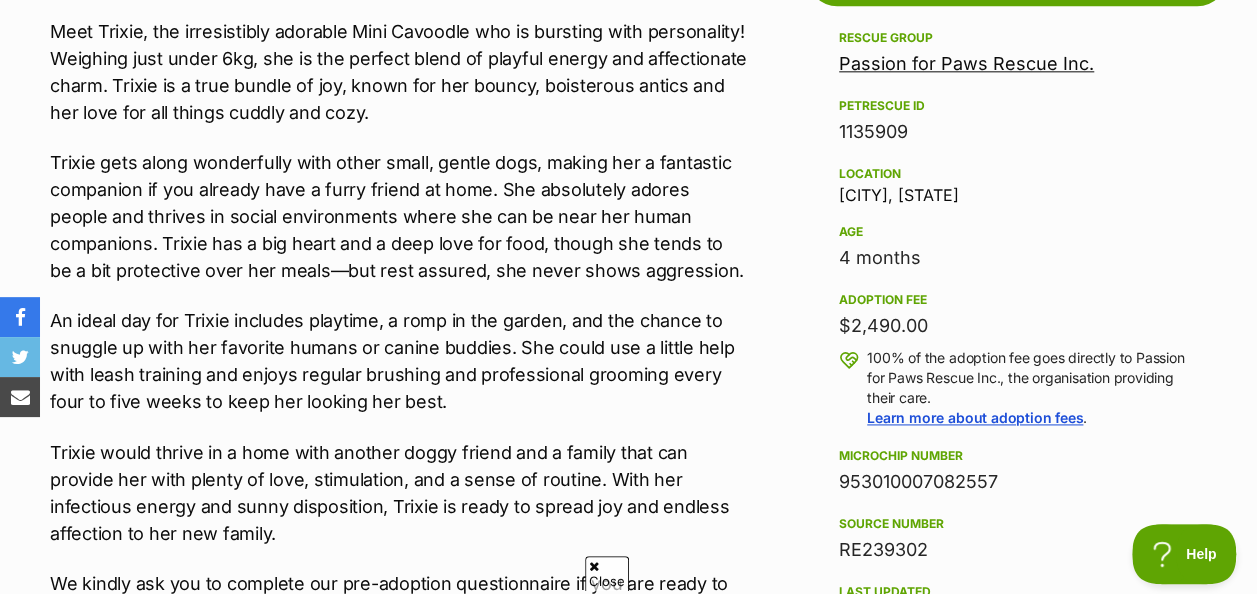 scroll, scrollTop: 1300, scrollLeft: 0, axis: vertical 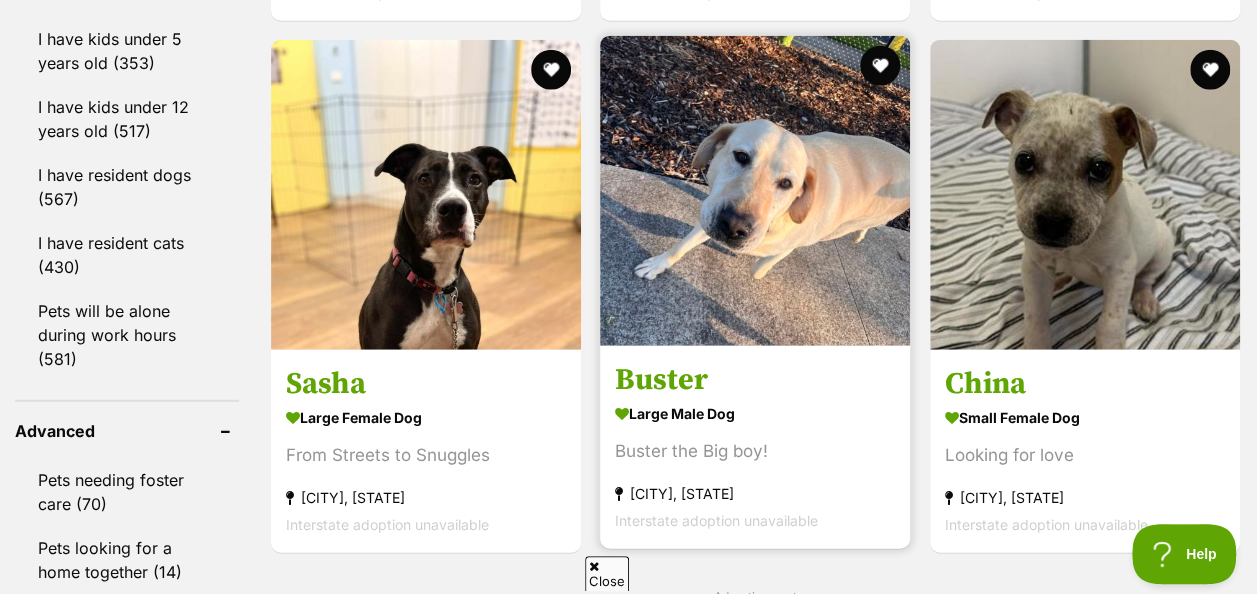 click at bounding box center (755, 191) 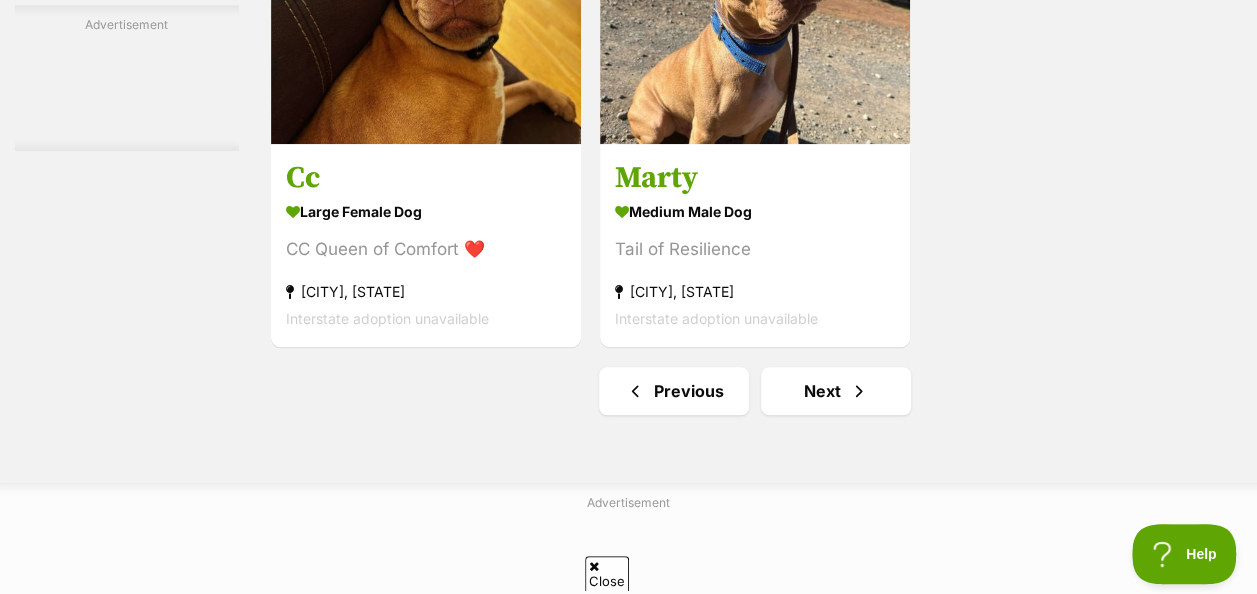 scroll, scrollTop: 4600, scrollLeft: 0, axis: vertical 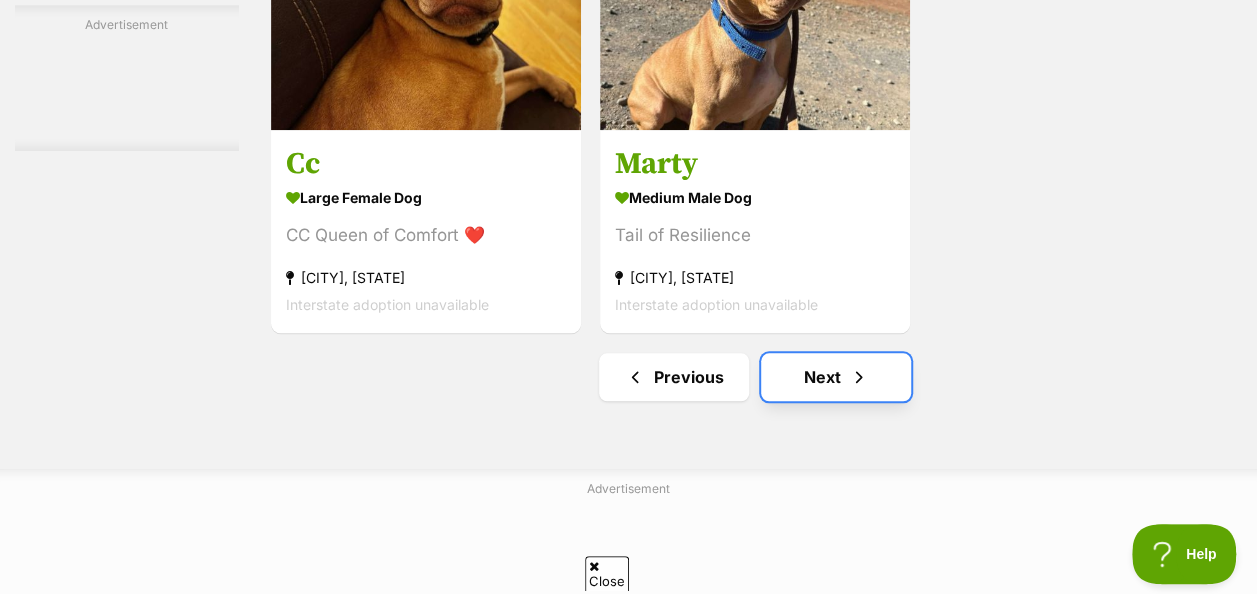 click on "Next" at bounding box center [836, 377] 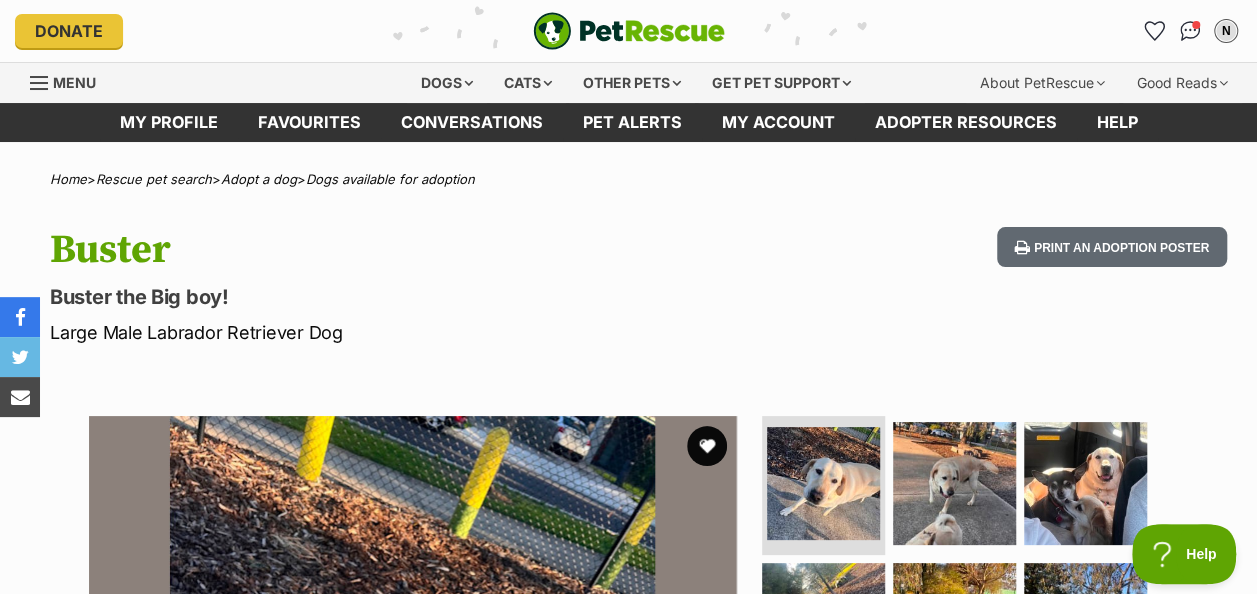 scroll, scrollTop: 300, scrollLeft: 0, axis: vertical 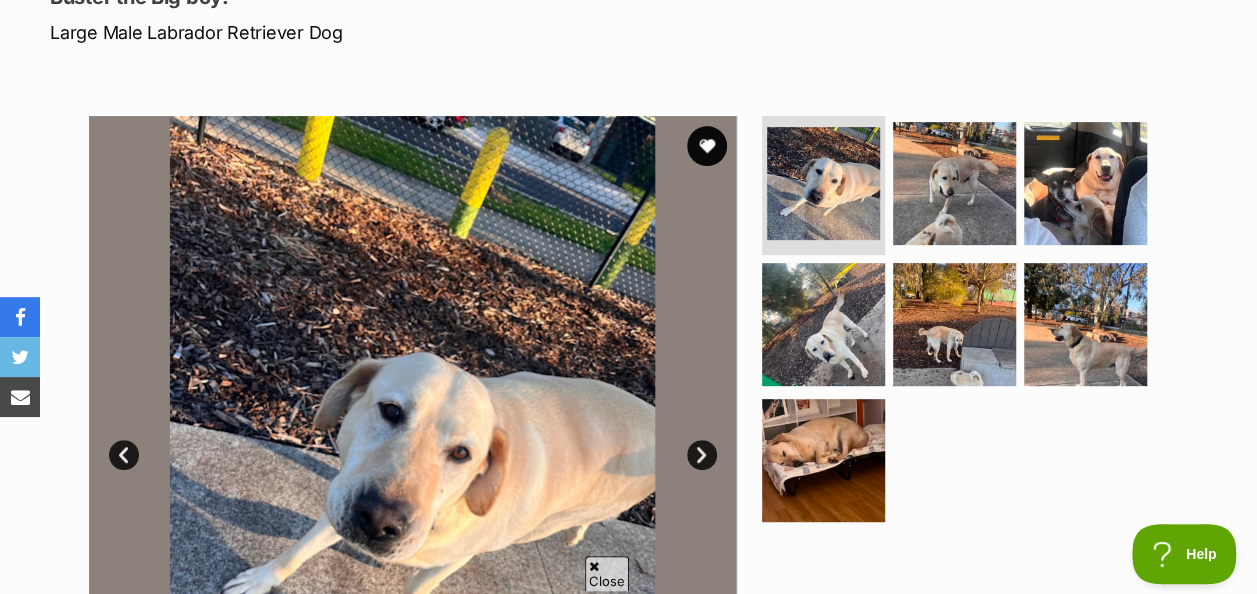 click on "Next" at bounding box center (702, 455) 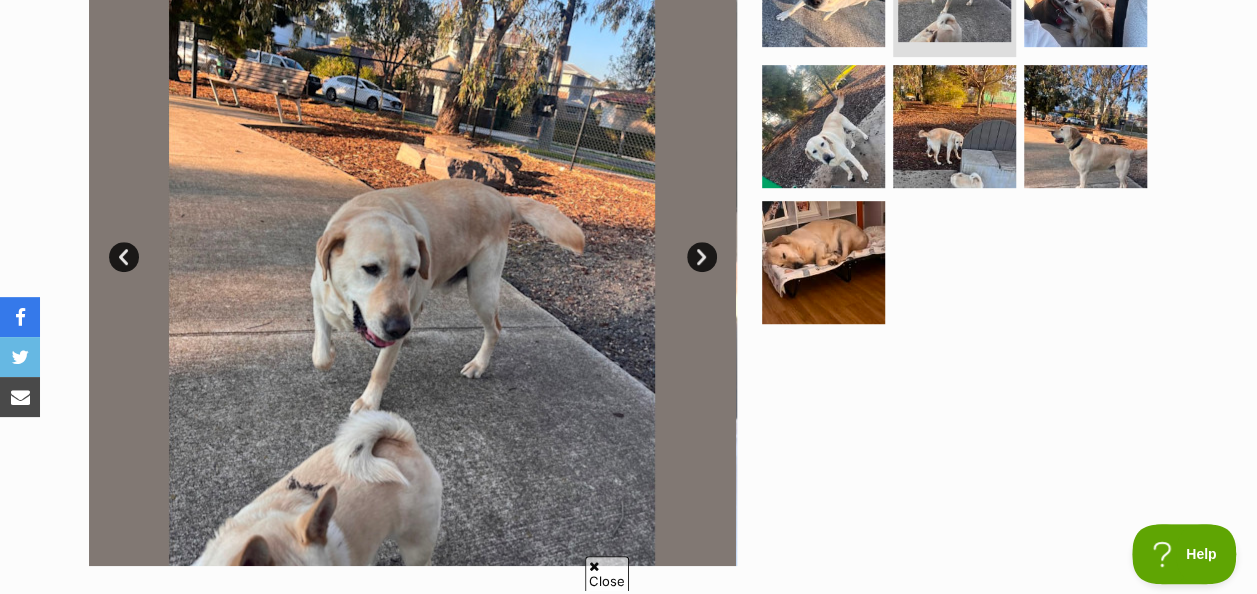 scroll, scrollTop: 500, scrollLeft: 0, axis: vertical 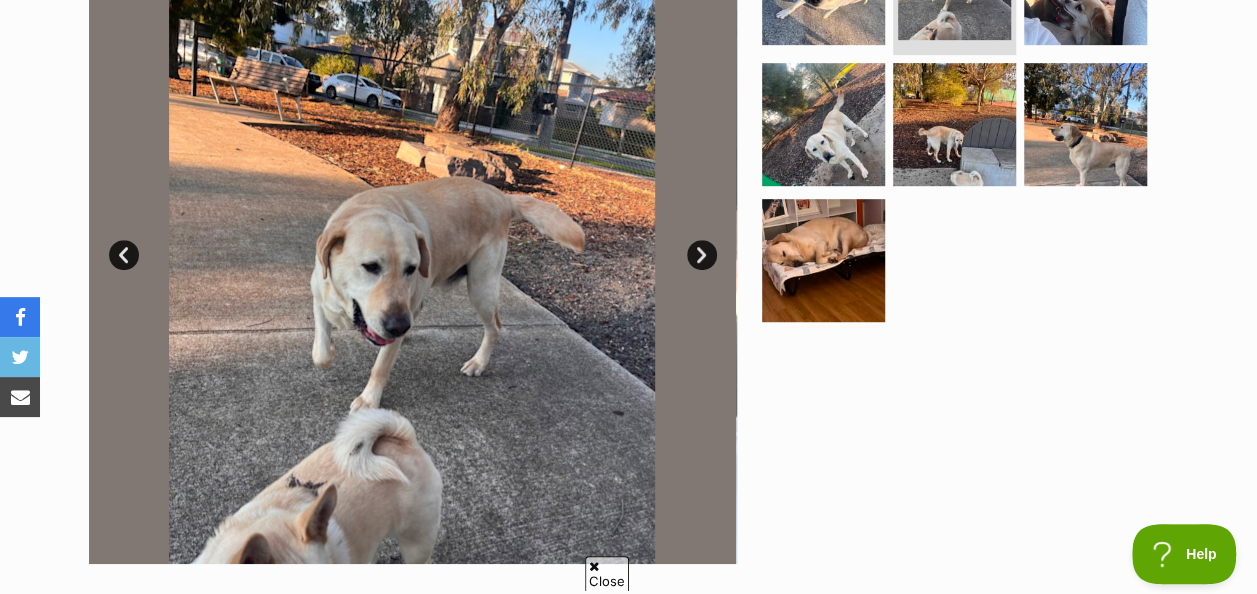 click on "Next" at bounding box center (702, 255) 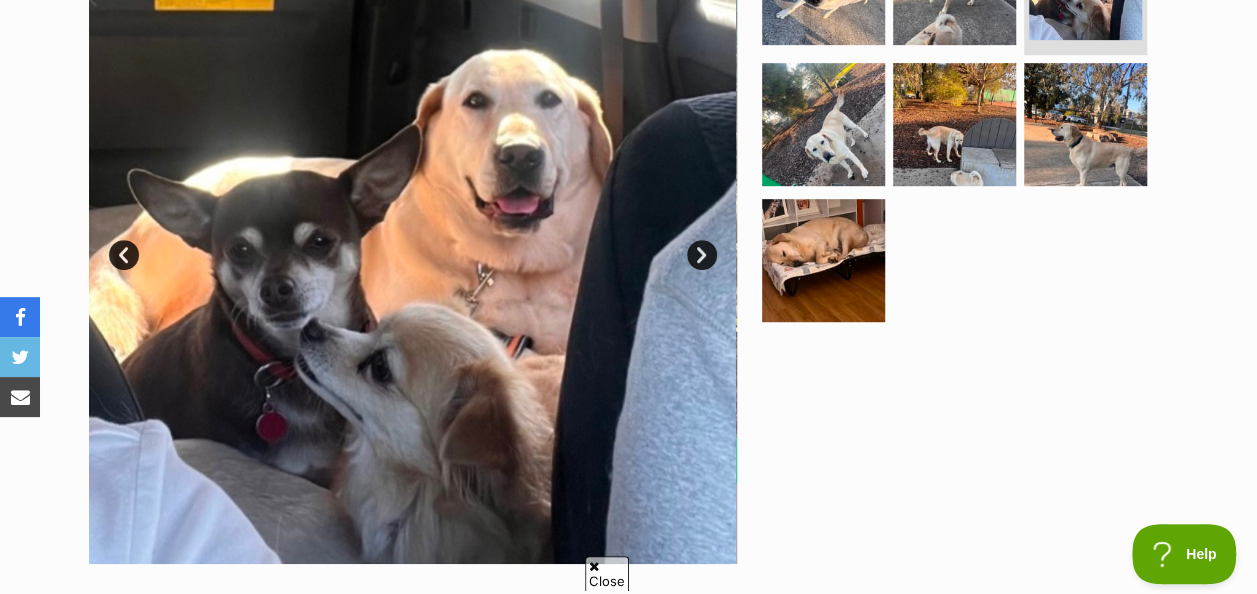 click on "Next" at bounding box center (702, 255) 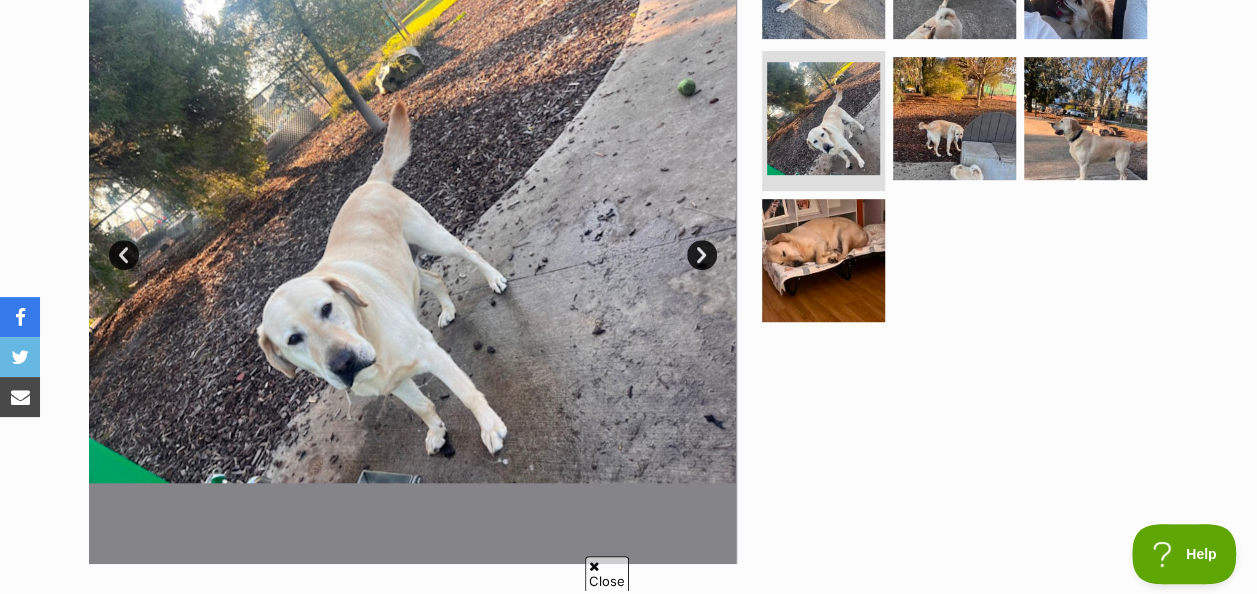 click on "Next" at bounding box center (702, 255) 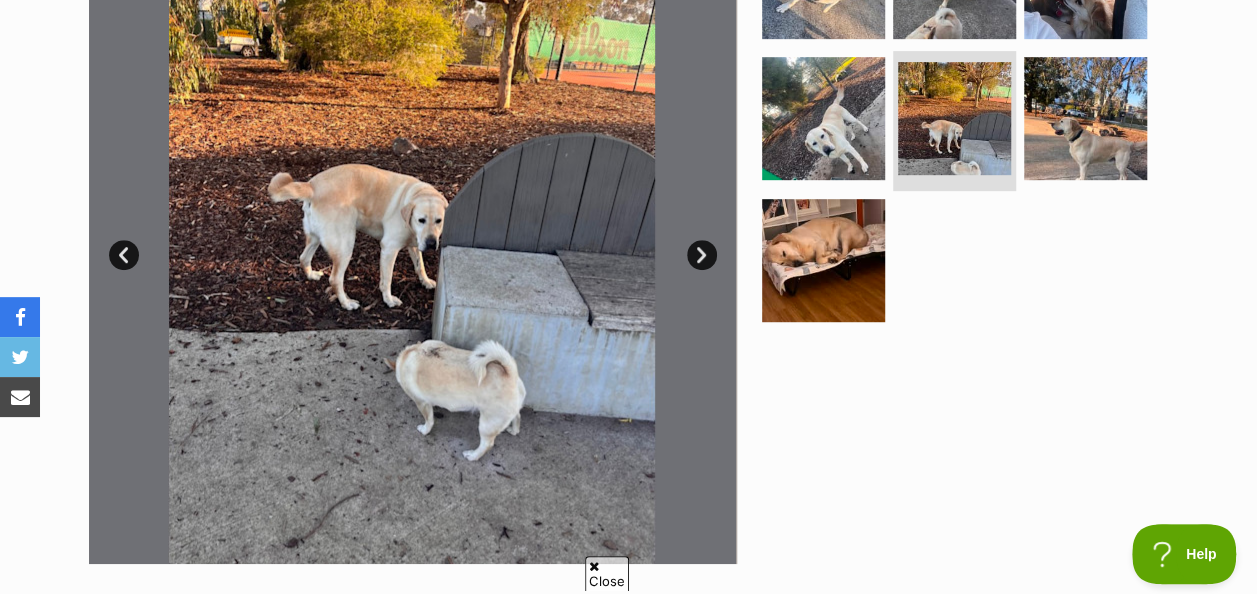 click on "Next" at bounding box center [702, 255] 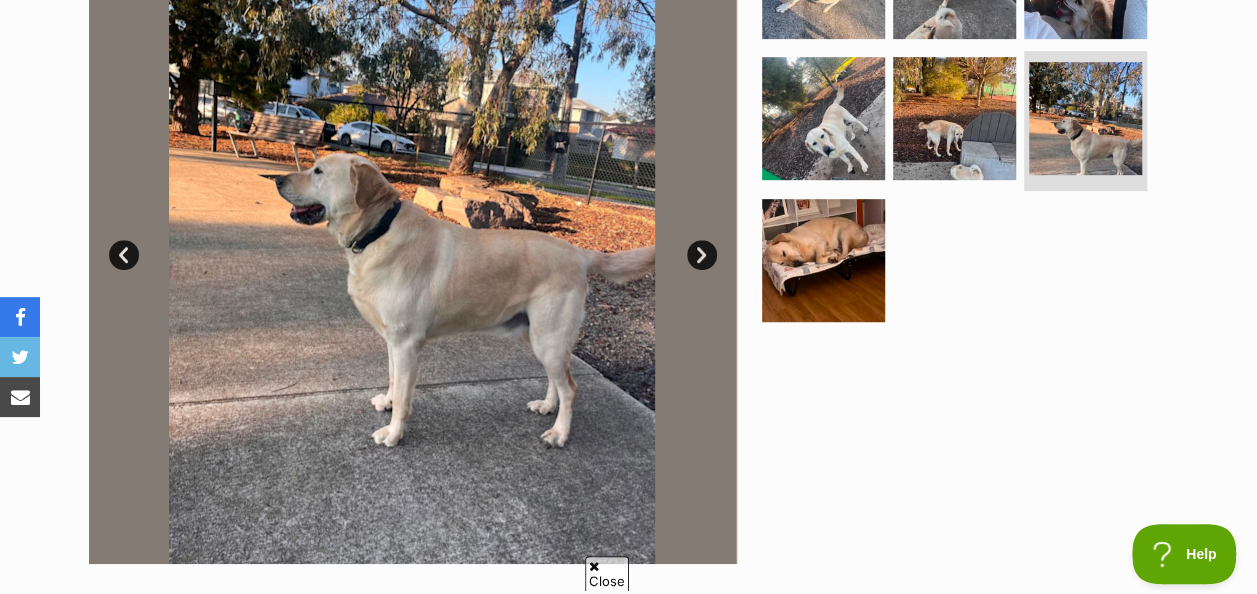click on "Next" at bounding box center [702, 255] 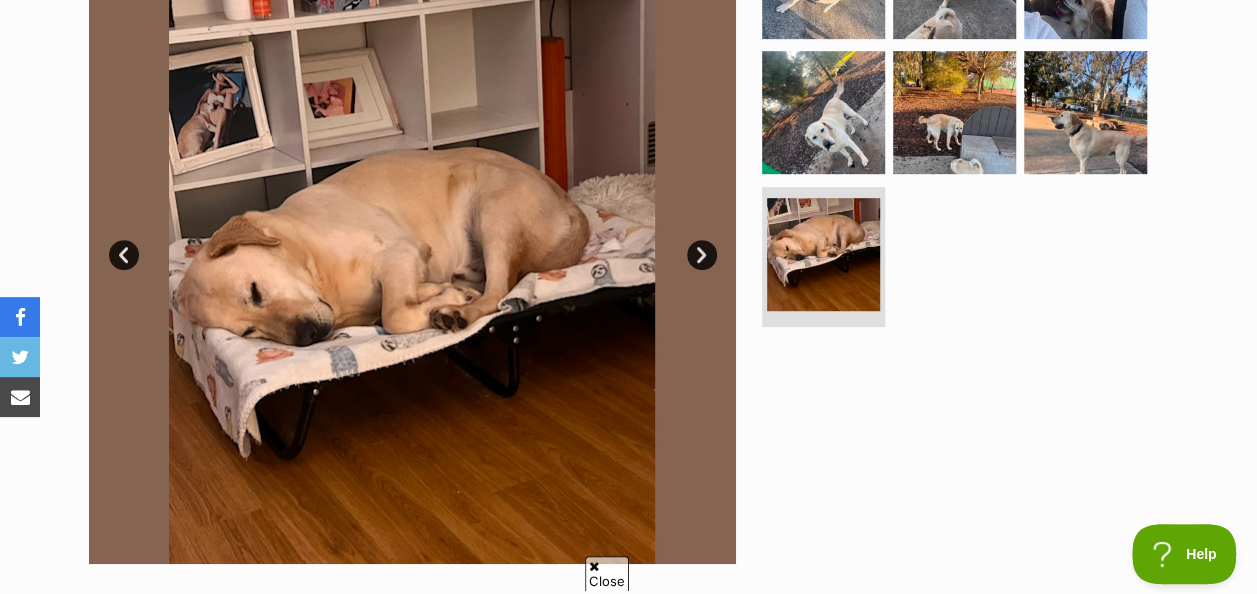 click on "Next" at bounding box center [702, 255] 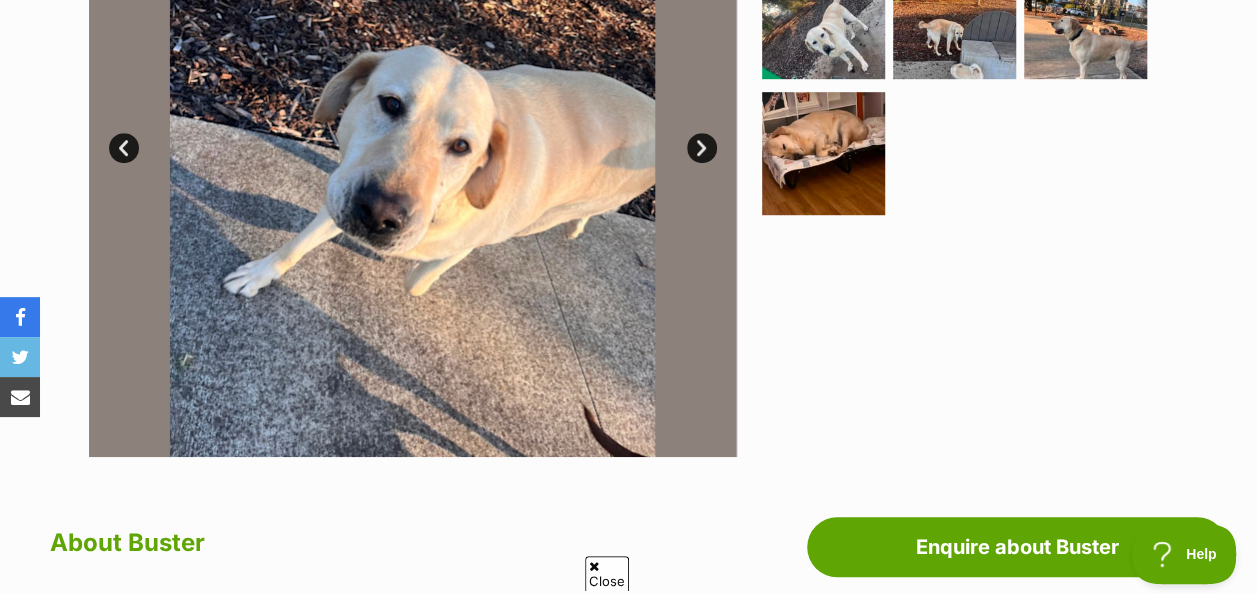 scroll, scrollTop: 600, scrollLeft: 0, axis: vertical 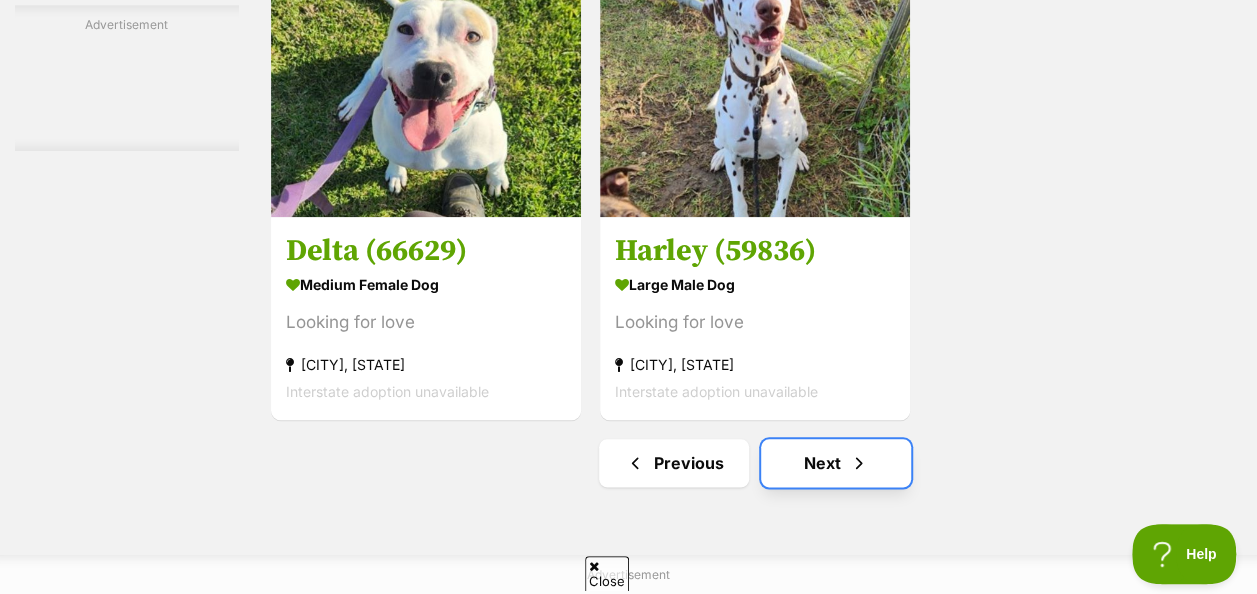 click on "Next" at bounding box center (836, 463) 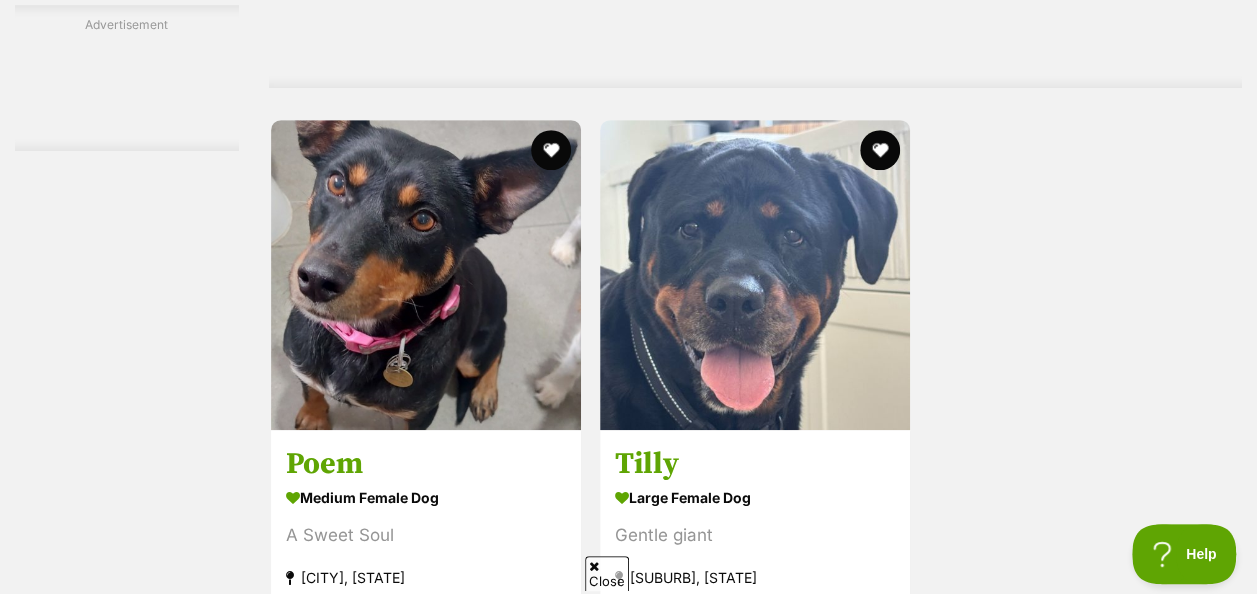 scroll, scrollTop: 4800, scrollLeft: 0, axis: vertical 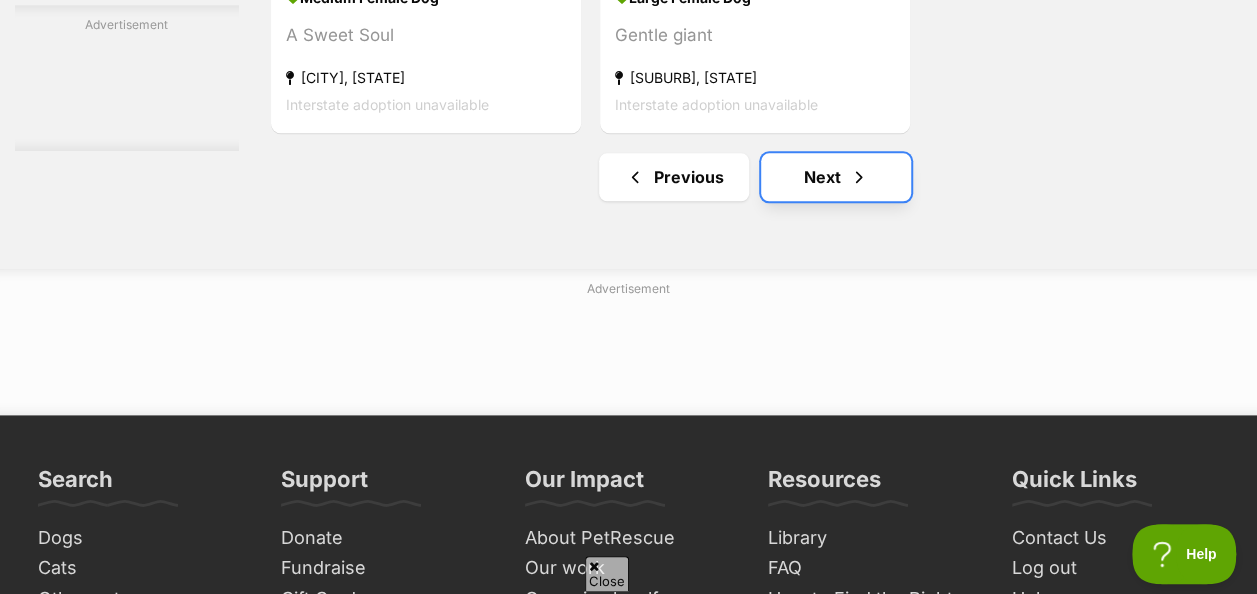 click on "Next" at bounding box center [836, 177] 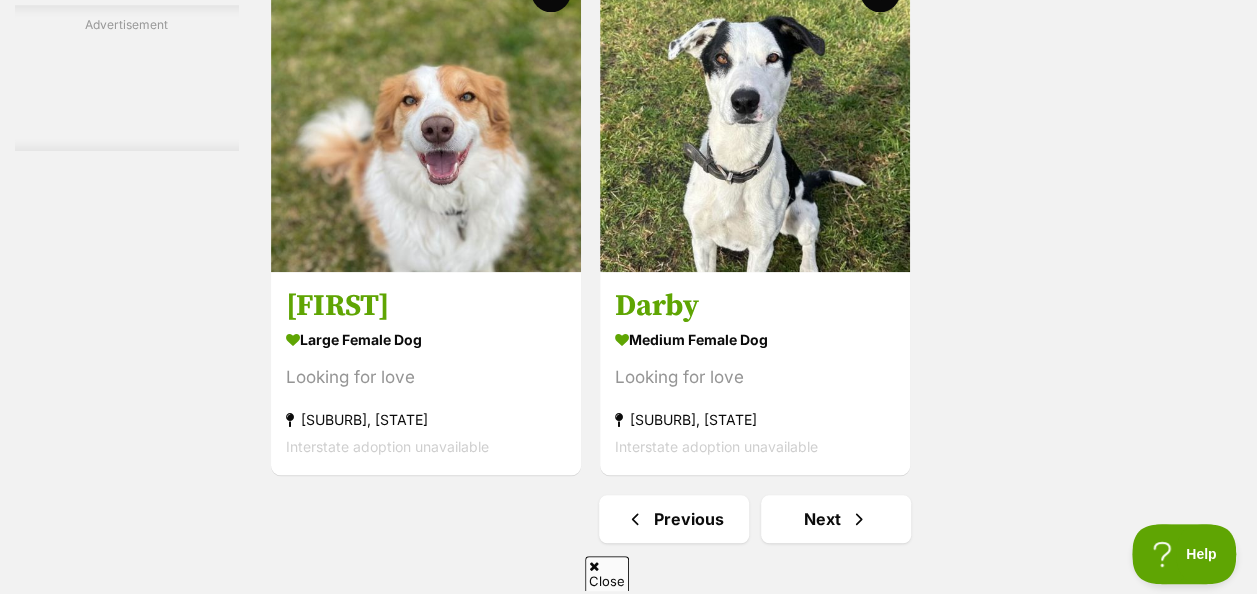 scroll, scrollTop: 4500, scrollLeft: 0, axis: vertical 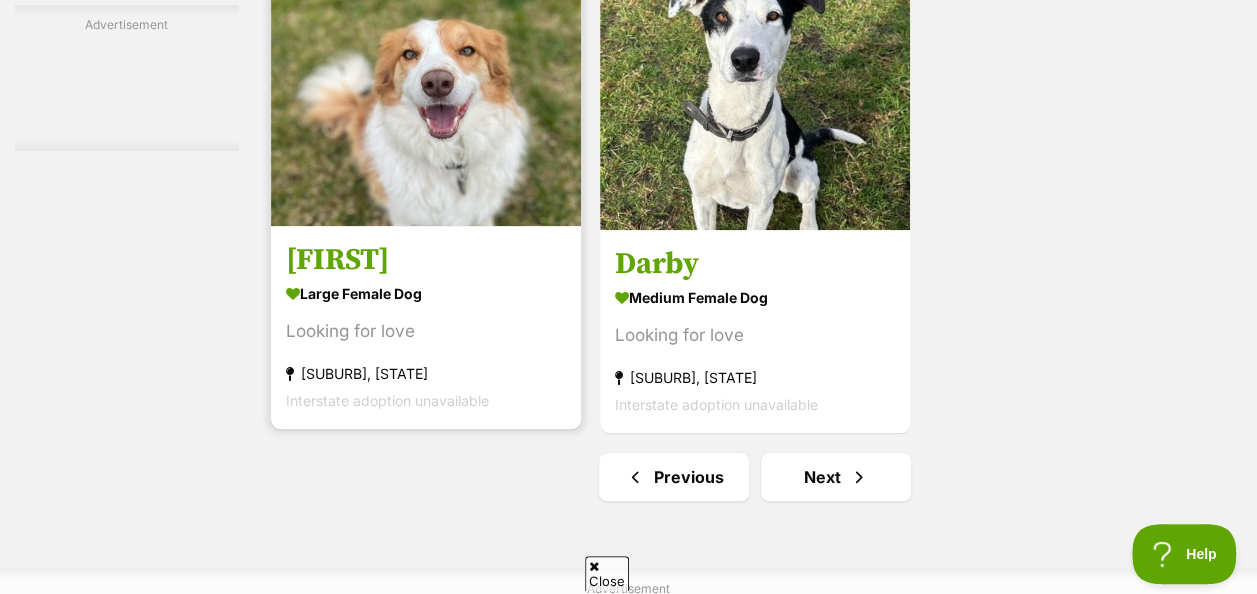click at bounding box center [426, 71] 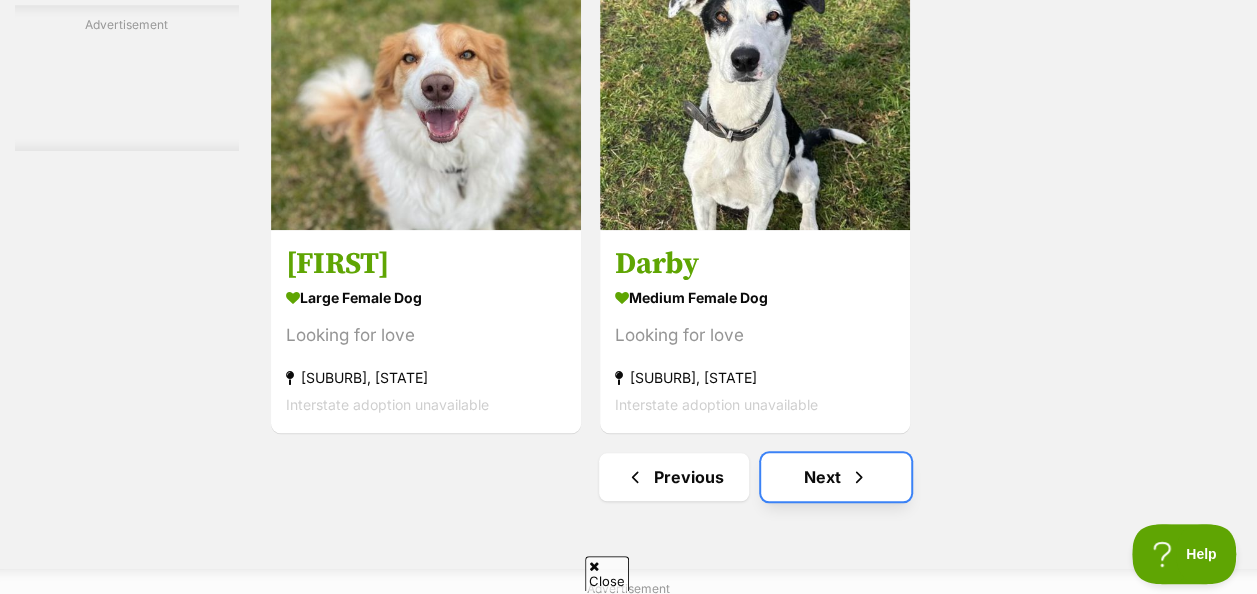 click on "Next" at bounding box center (836, 477) 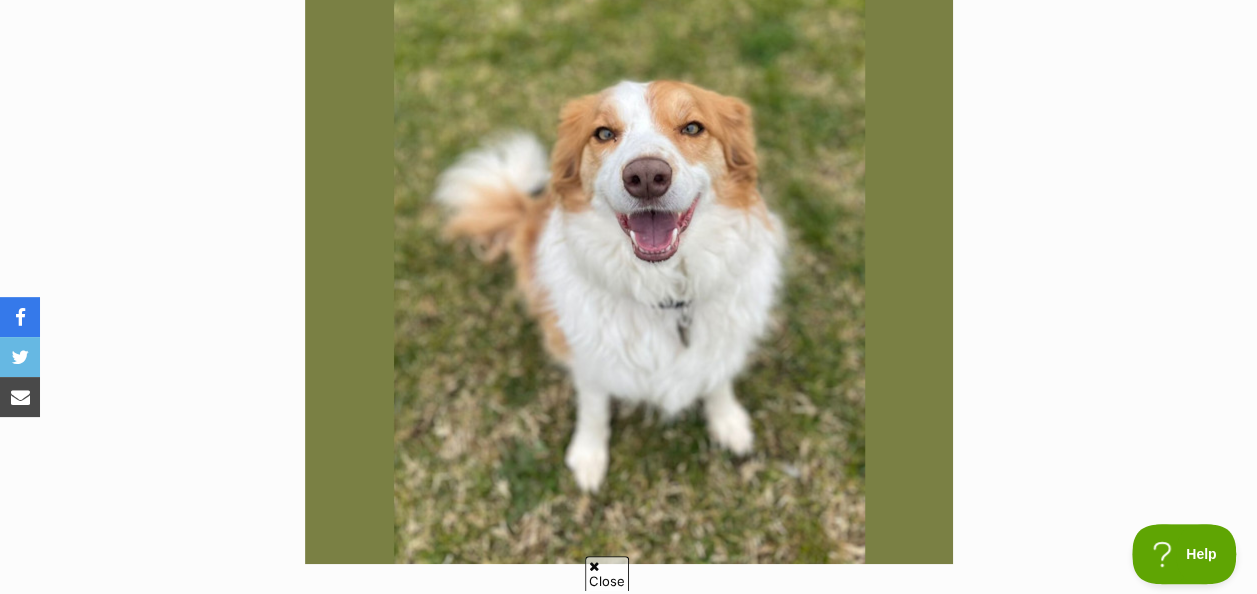 scroll, scrollTop: 1000, scrollLeft: 0, axis: vertical 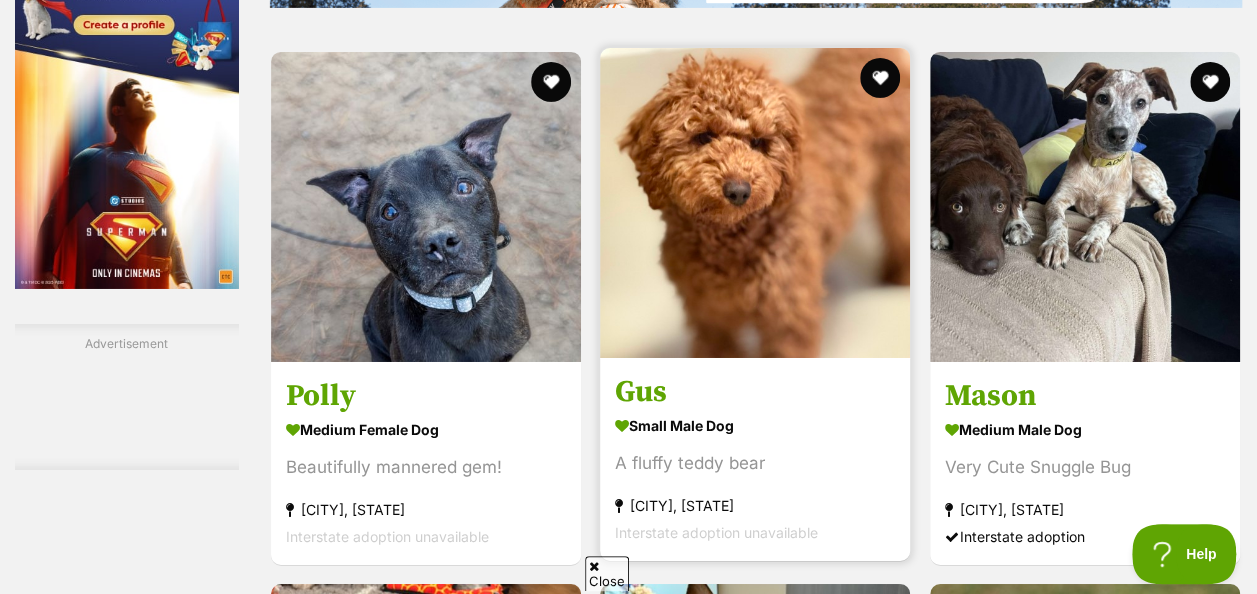 click at bounding box center [755, 203] 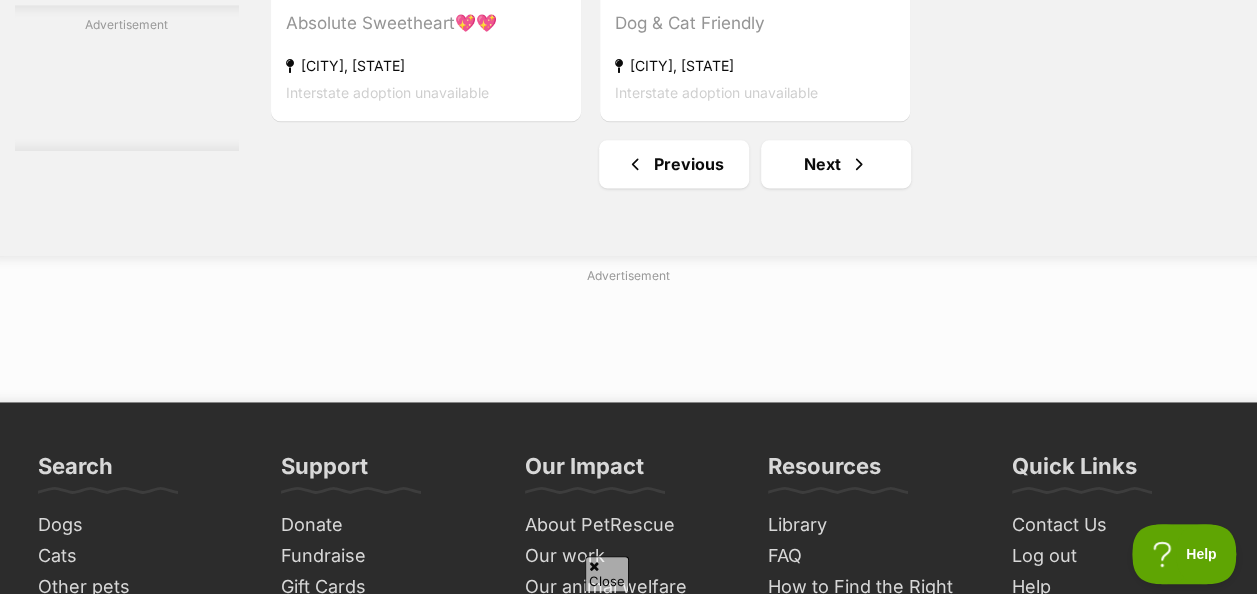 scroll, scrollTop: 5000, scrollLeft: 0, axis: vertical 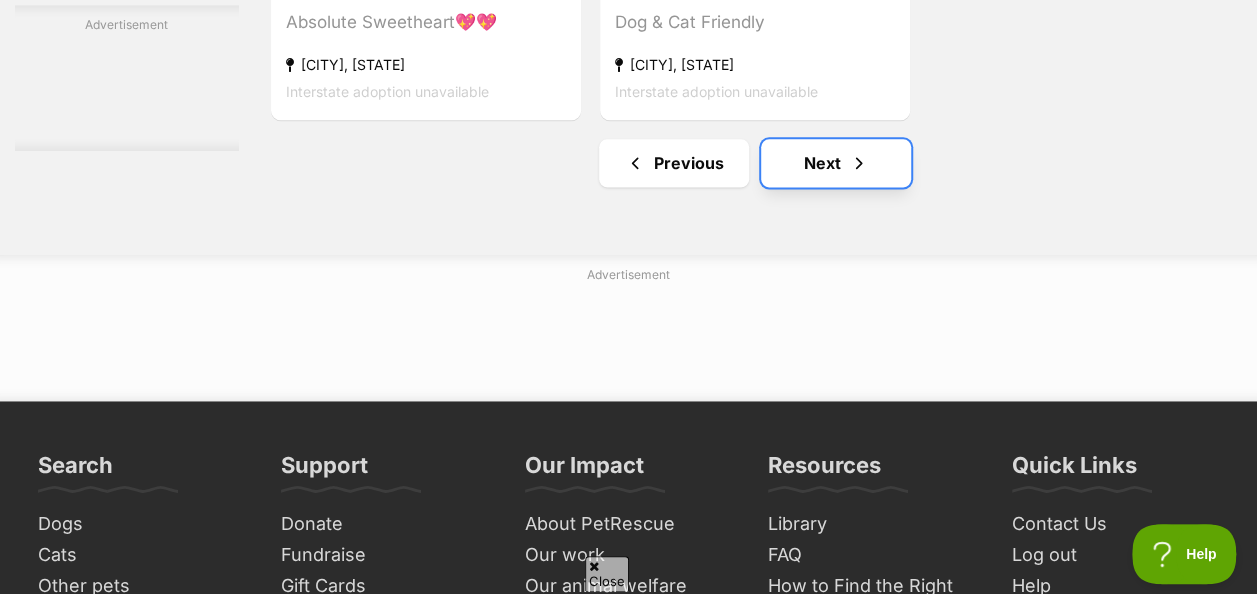click at bounding box center (859, 163) 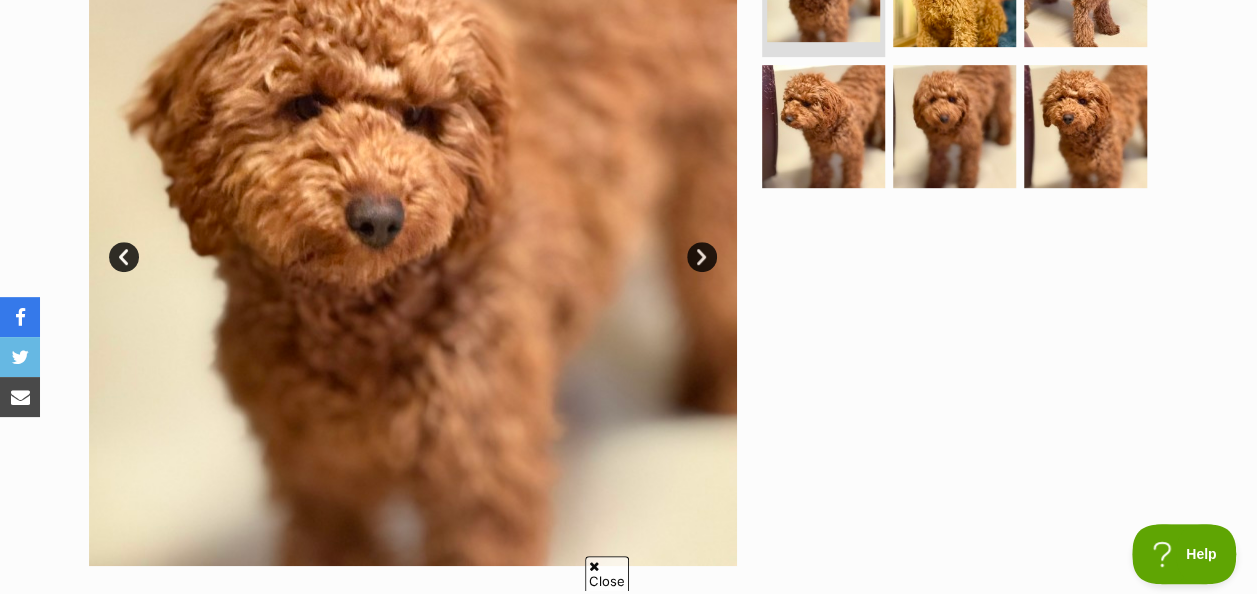 scroll, scrollTop: 500, scrollLeft: 0, axis: vertical 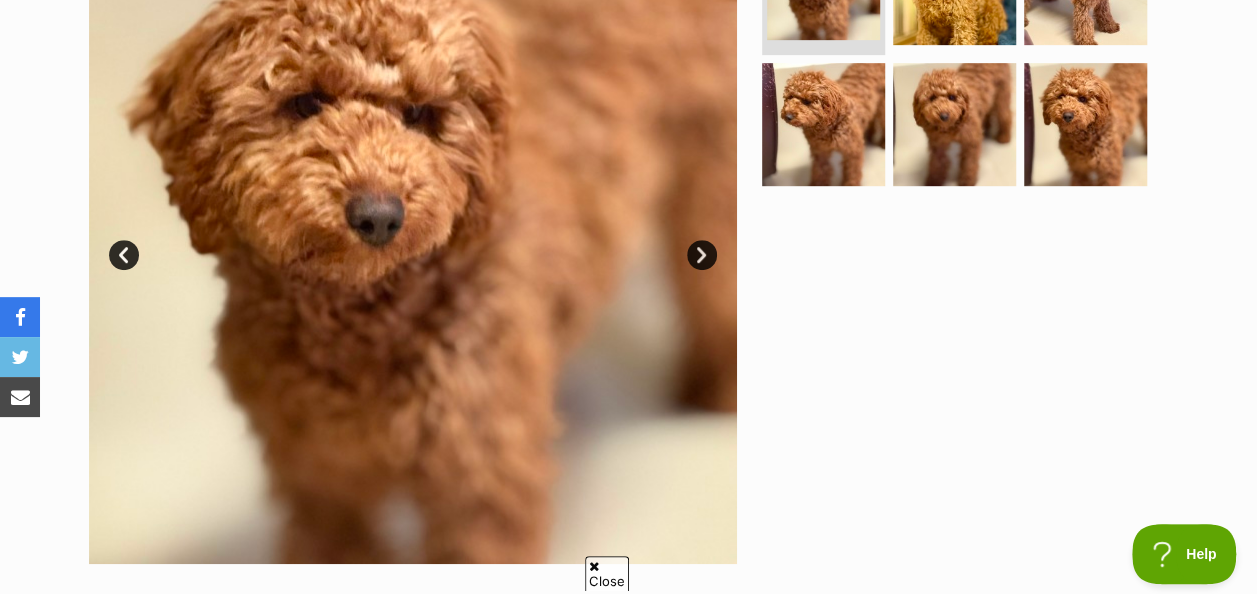 click on "Next" at bounding box center [702, 255] 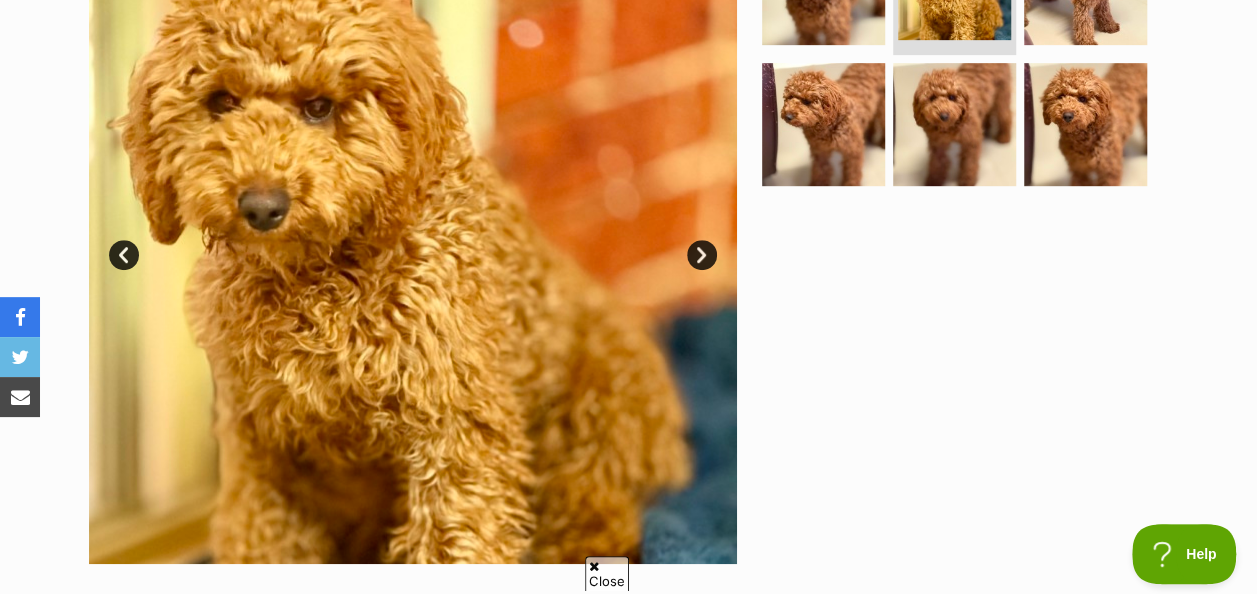 click on "Next" at bounding box center (702, 255) 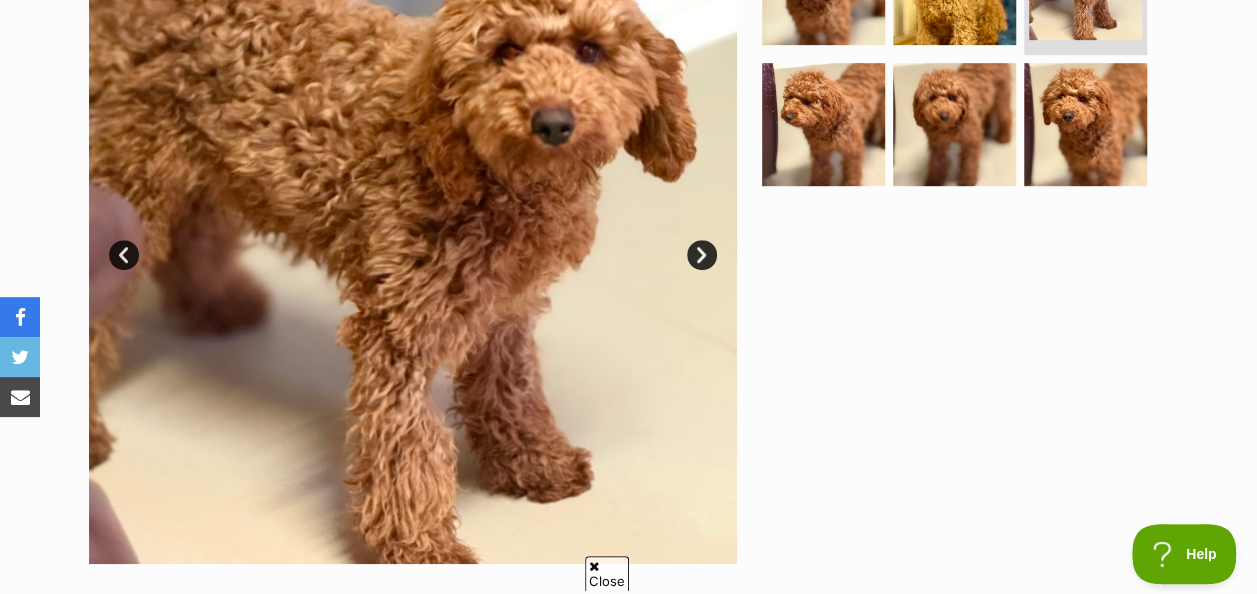 click on "Next" at bounding box center [702, 255] 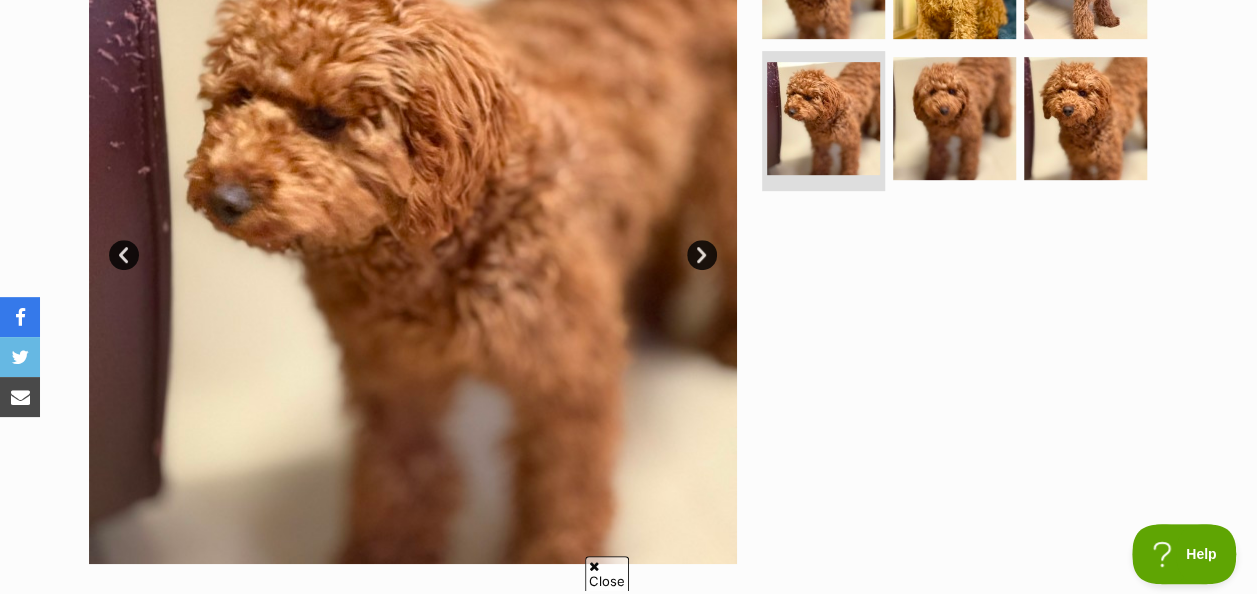 click on "Next" at bounding box center (702, 255) 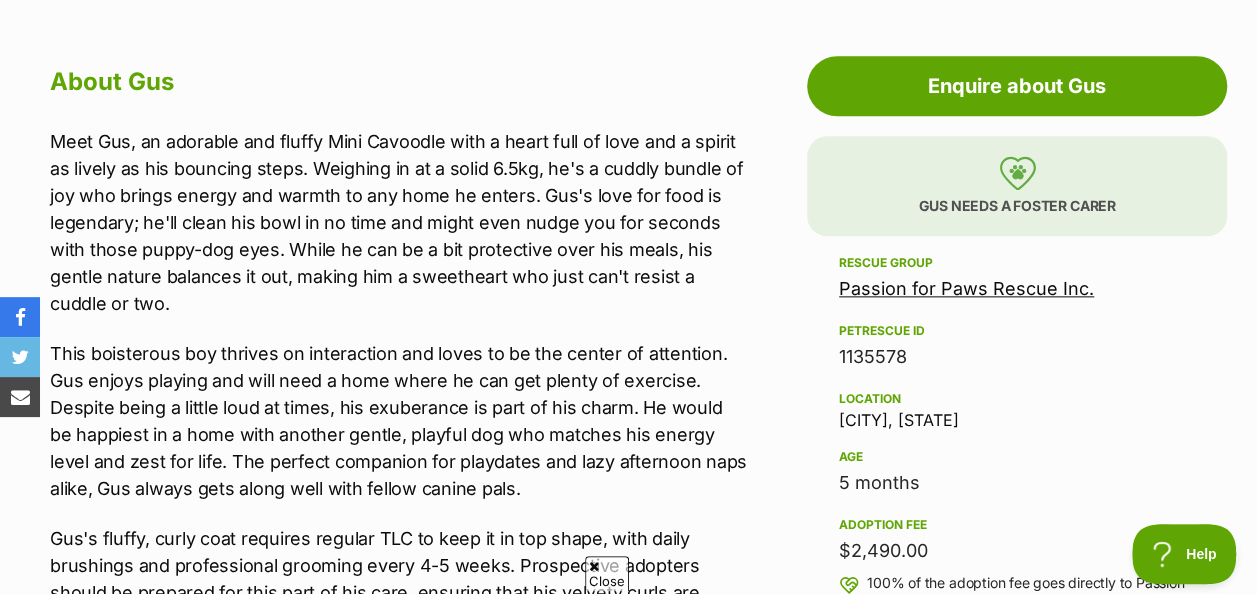 scroll, scrollTop: 1100, scrollLeft: 0, axis: vertical 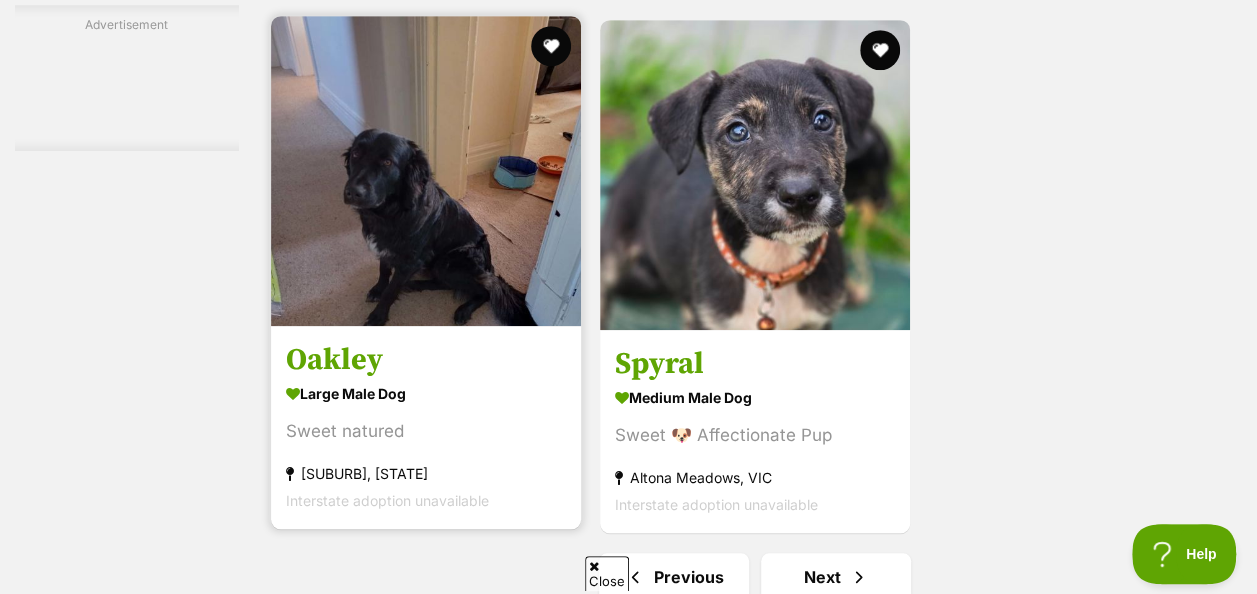 click at bounding box center (426, 171) 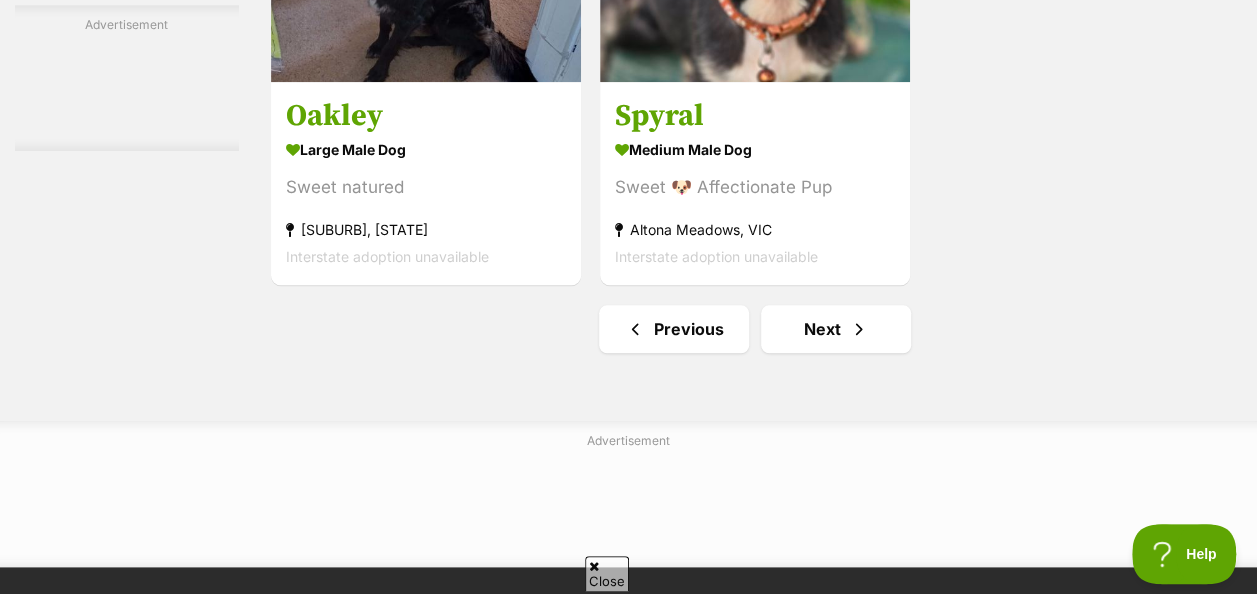 scroll, scrollTop: 4800, scrollLeft: 0, axis: vertical 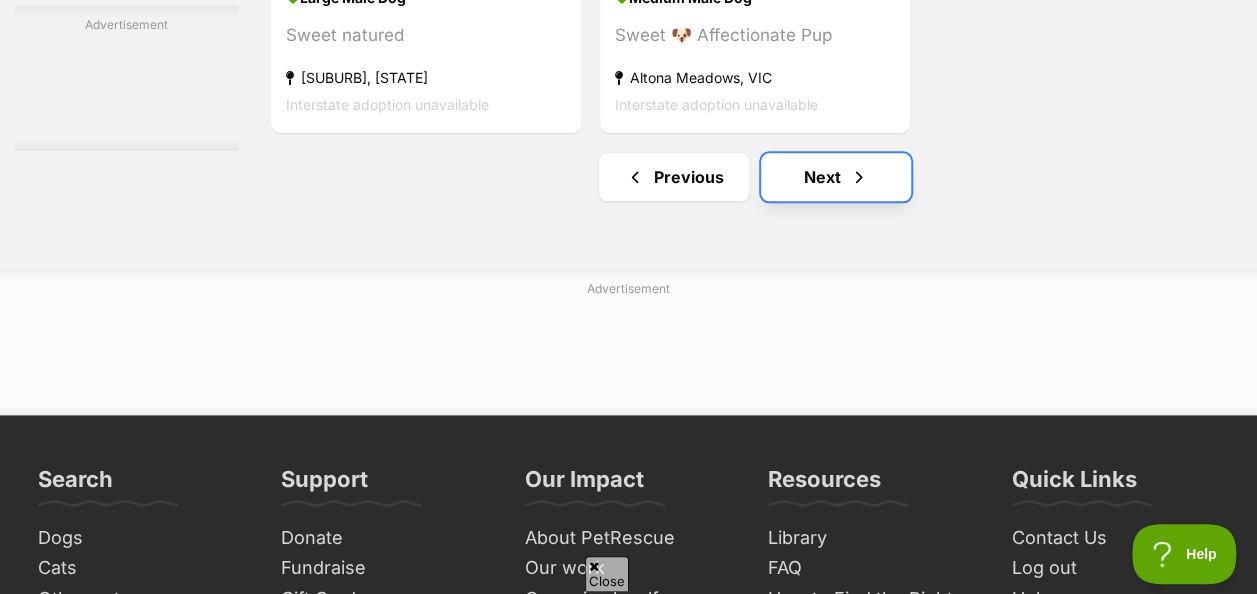click at bounding box center [859, 177] 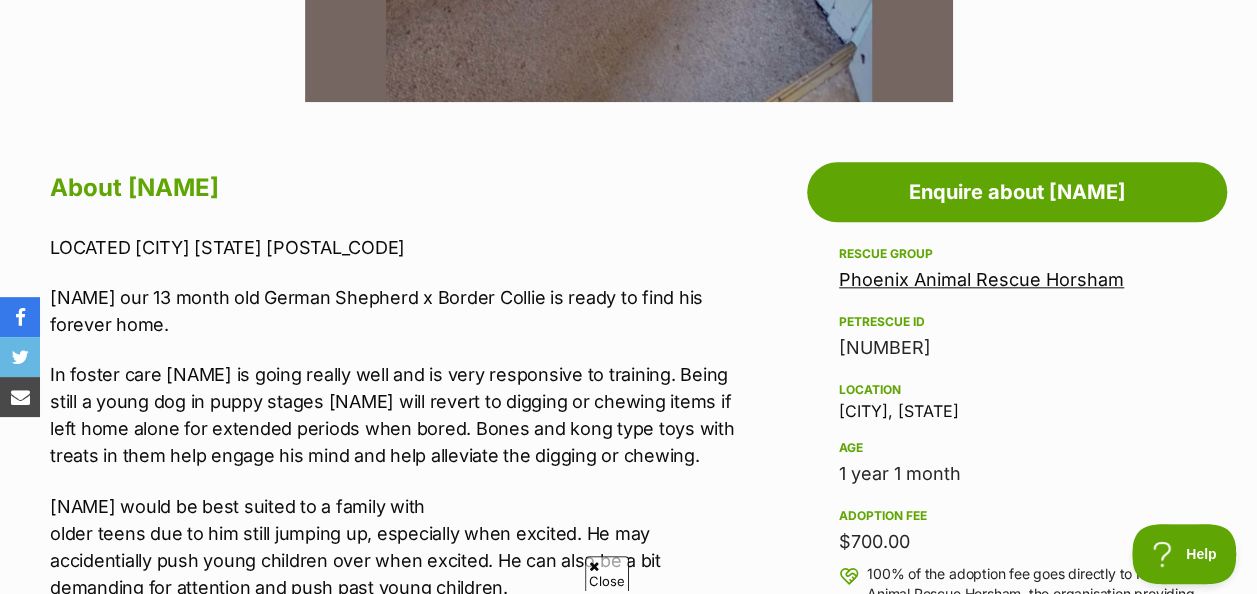 scroll, scrollTop: 1200, scrollLeft: 0, axis: vertical 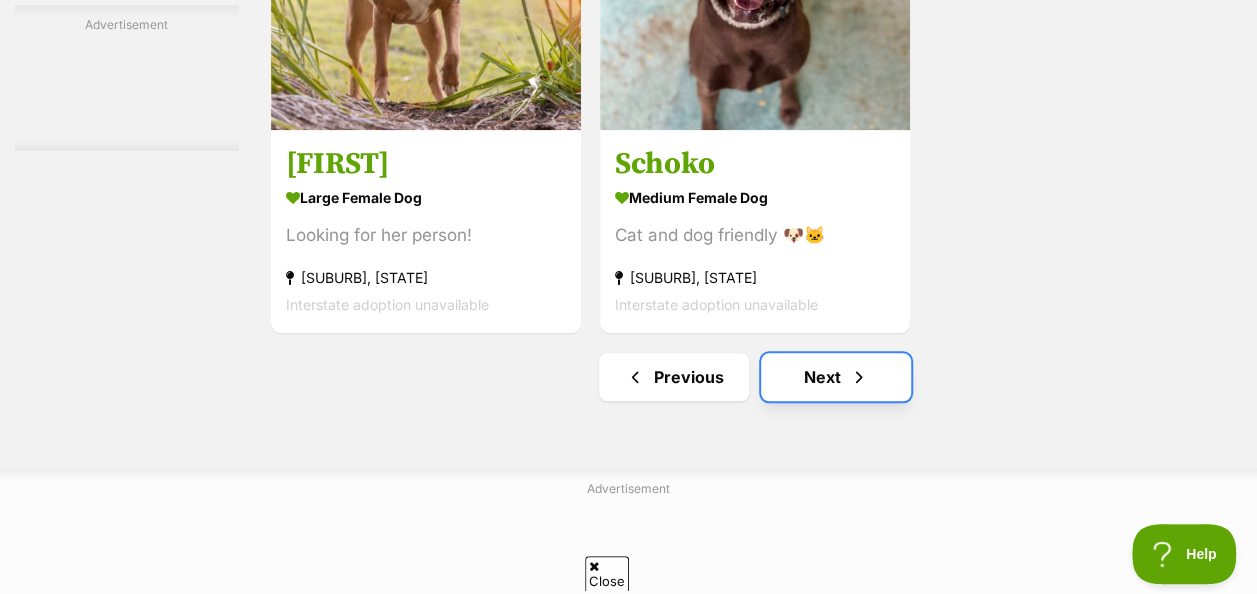click on "Next" at bounding box center [836, 377] 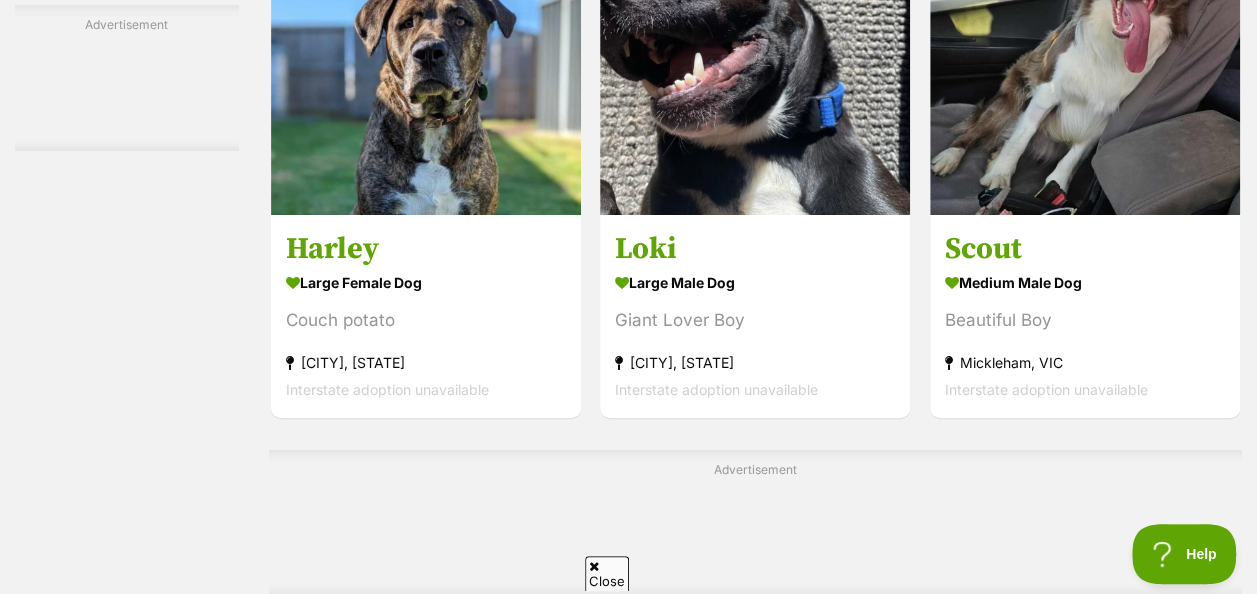 scroll, scrollTop: 3800, scrollLeft: 0, axis: vertical 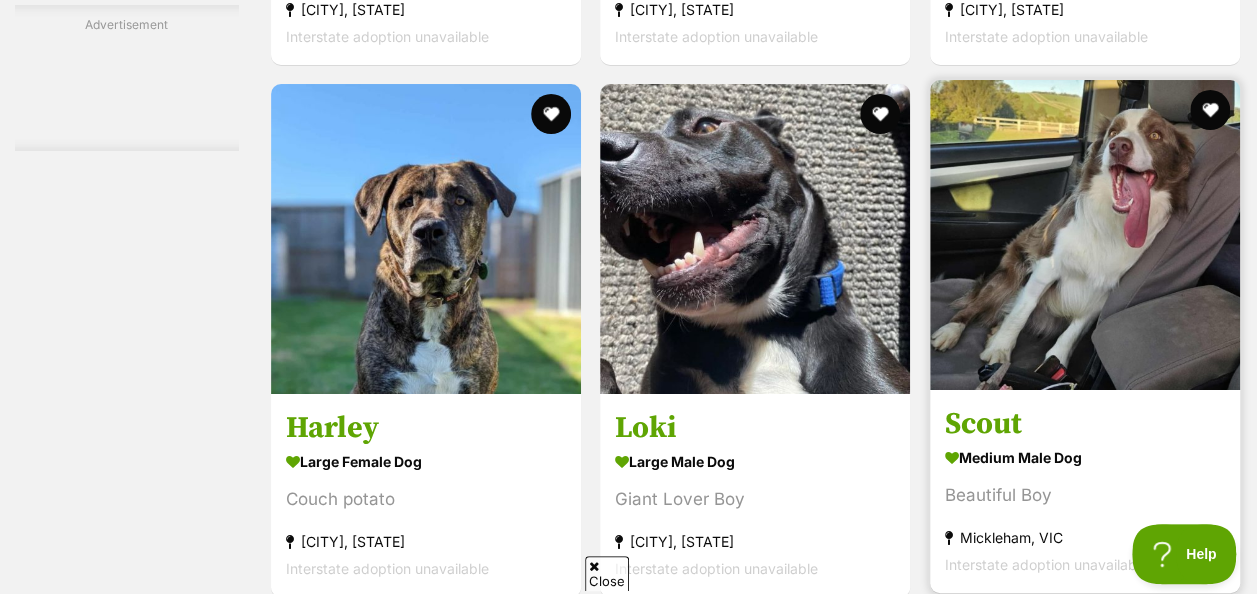 click at bounding box center (1085, 235) 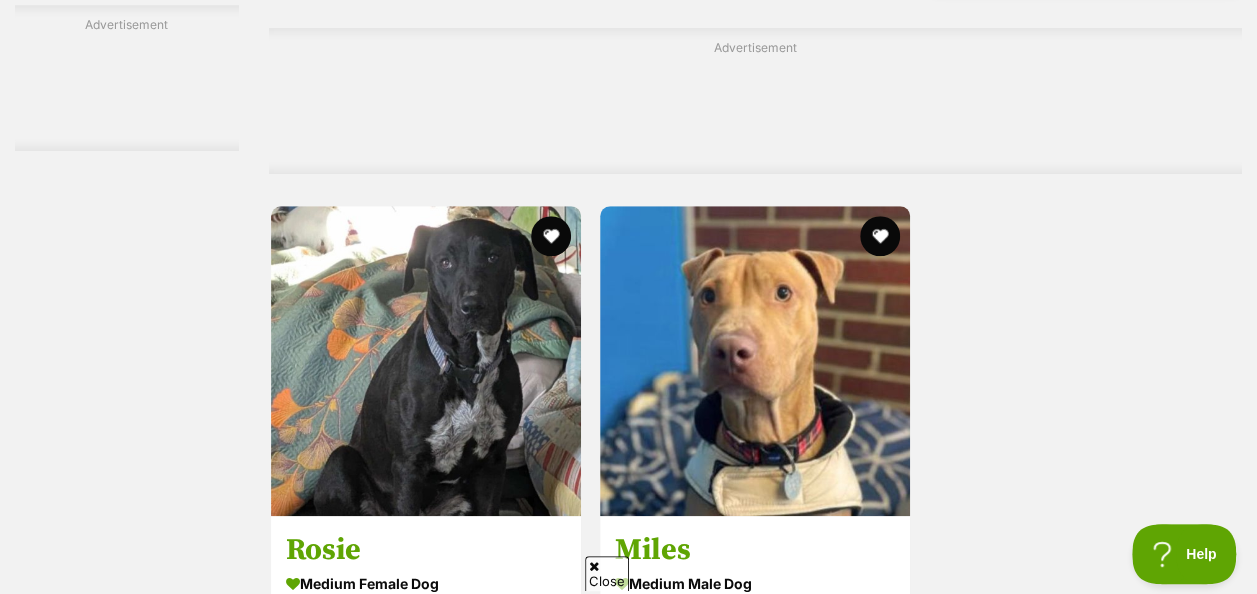 scroll, scrollTop: 4700, scrollLeft: 0, axis: vertical 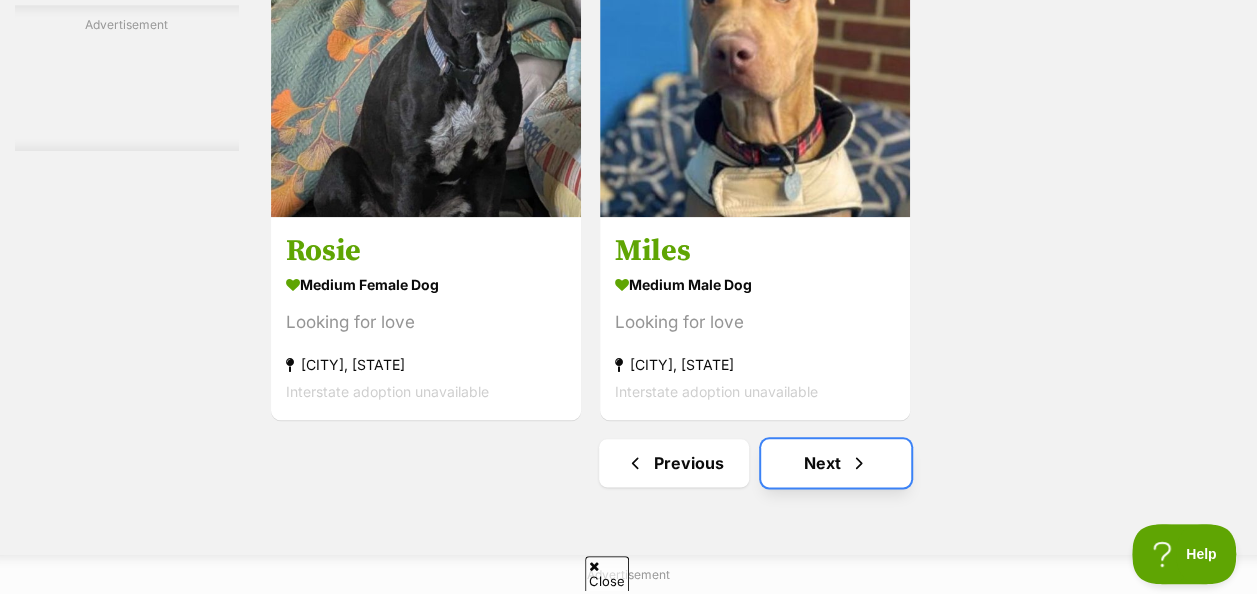 click at bounding box center [859, 463] 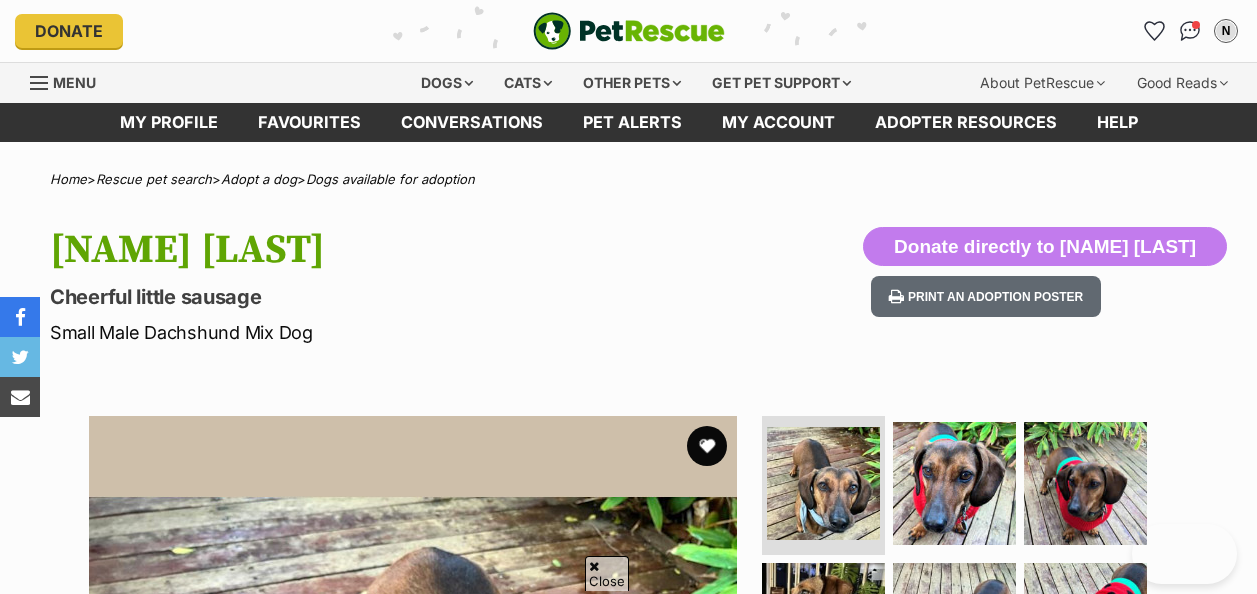 scroll, scrollTop: 500, scrollLeft: 0, axis: vertical 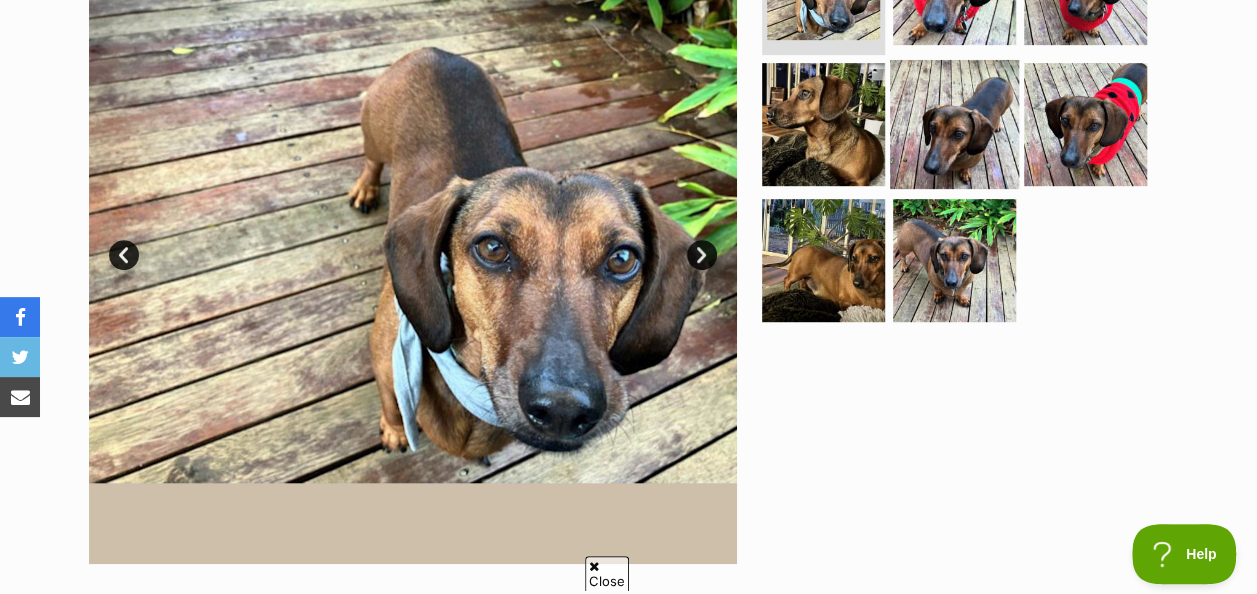 click at bounding box center (954, 124) 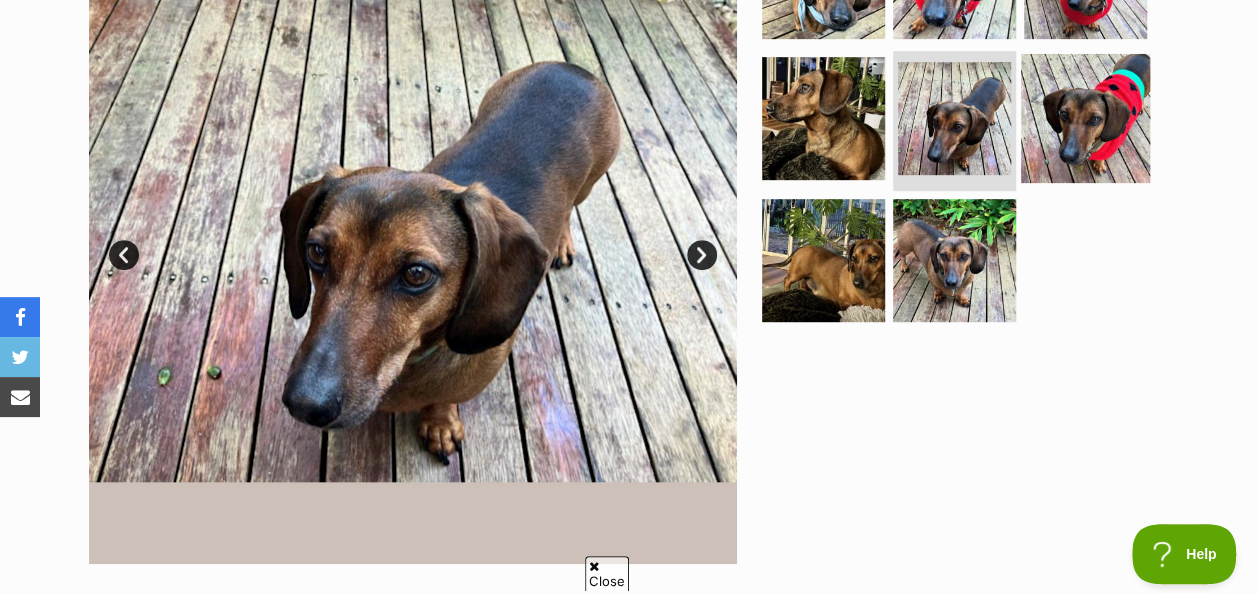 click at bounding box center [1085, 118] 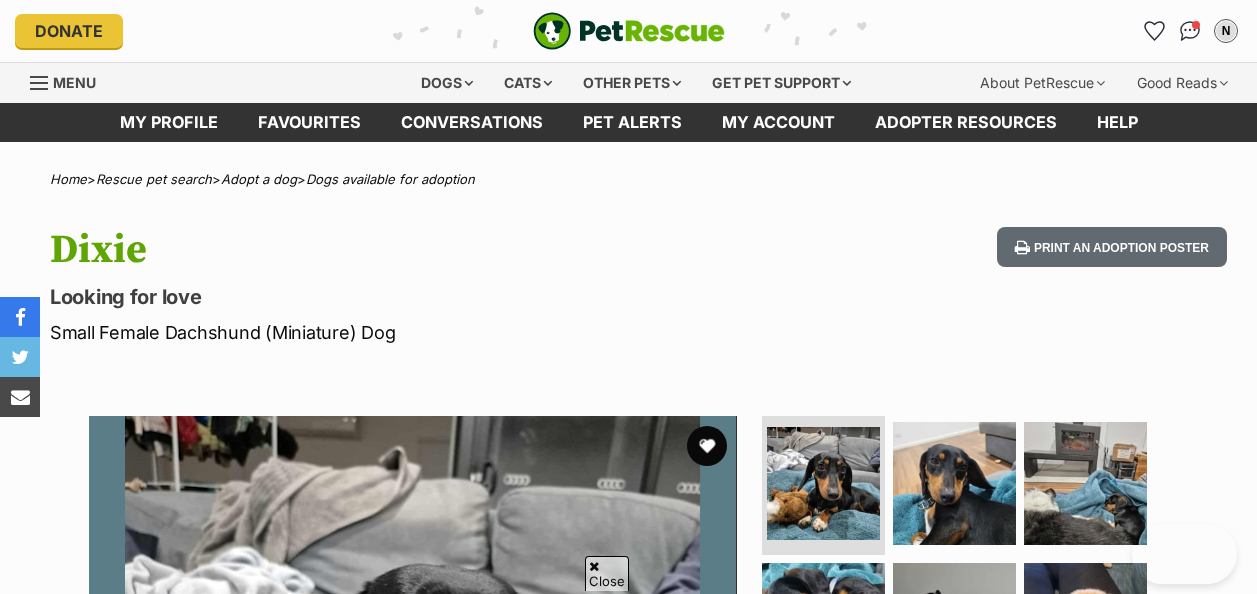 scroll, scrollTop: 500, scrollLeft: 0, axis: vertical 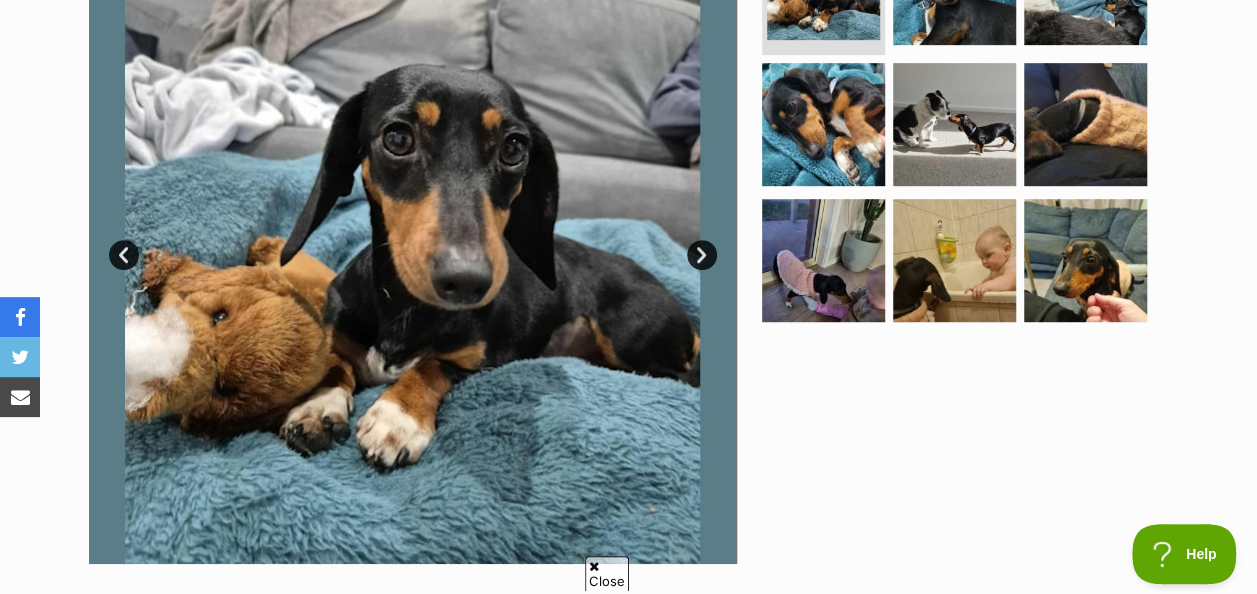 click on "Next" at bounding box center (702, 255) 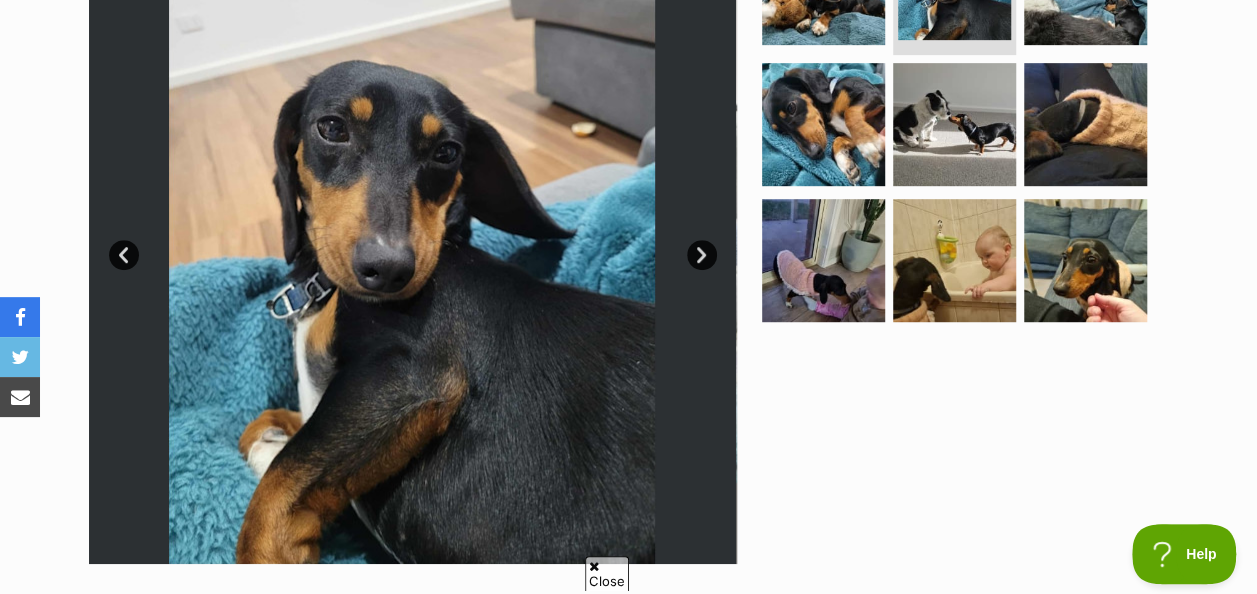 click on "Next" at bounding box center [702, 255] 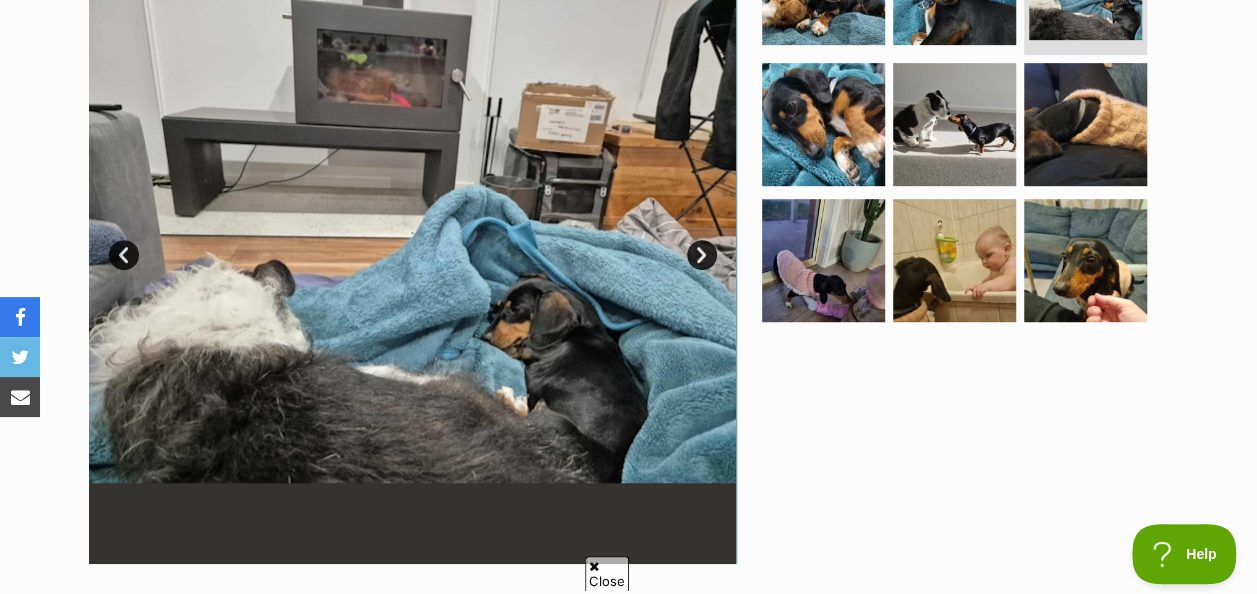 click on "Next" at bounding box center [702, 255] 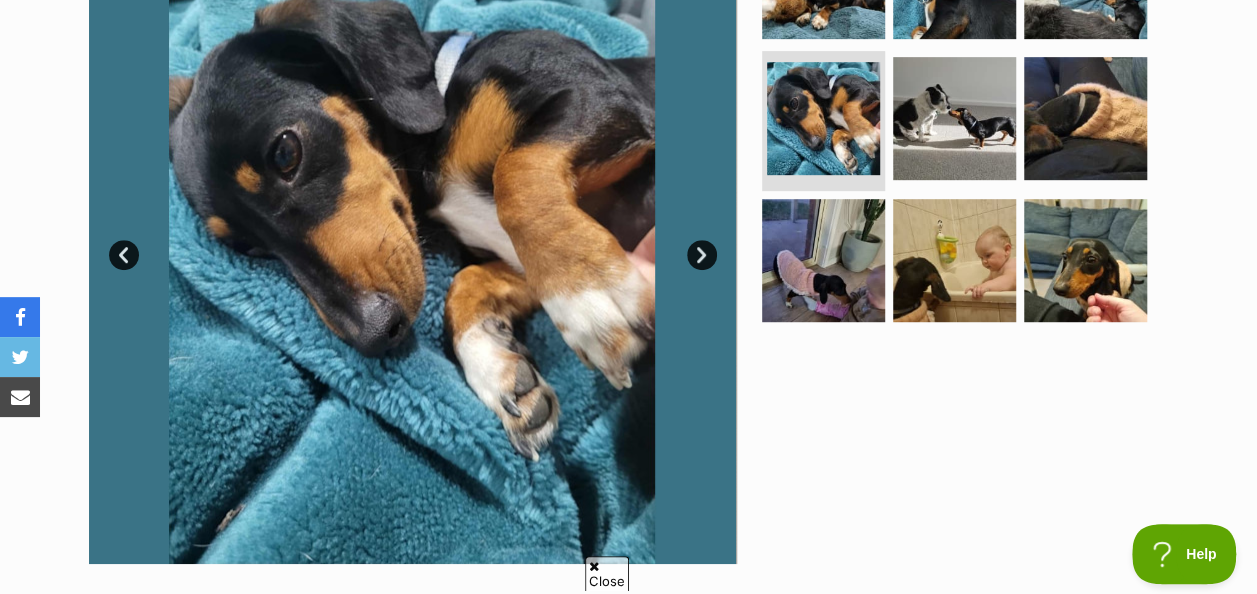click on "Next" at bounding box center (702, 255) 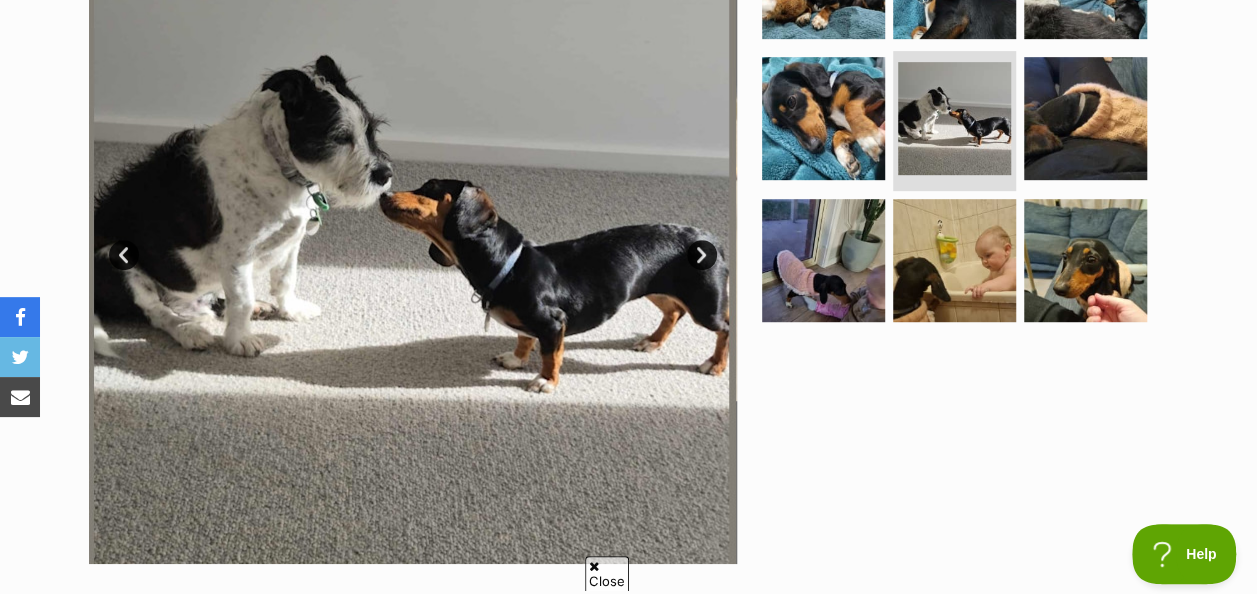 click on "Next" at bounding box center [702, 255] 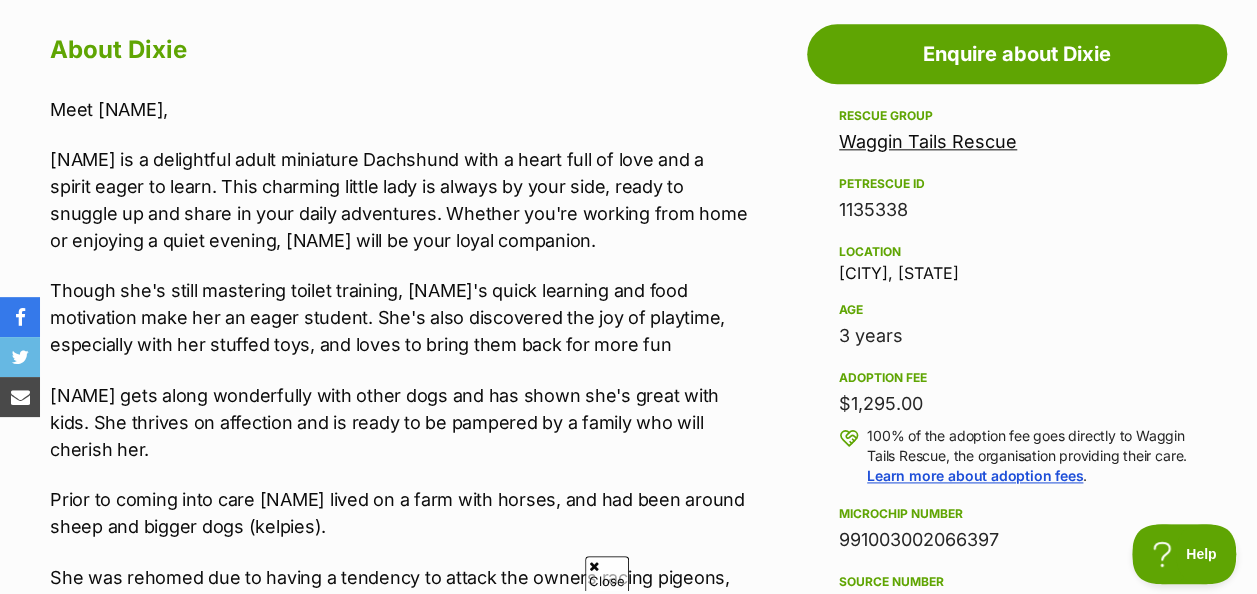 scroll, scrollTop: 1000, scrollLeft: 0, axis: vertical 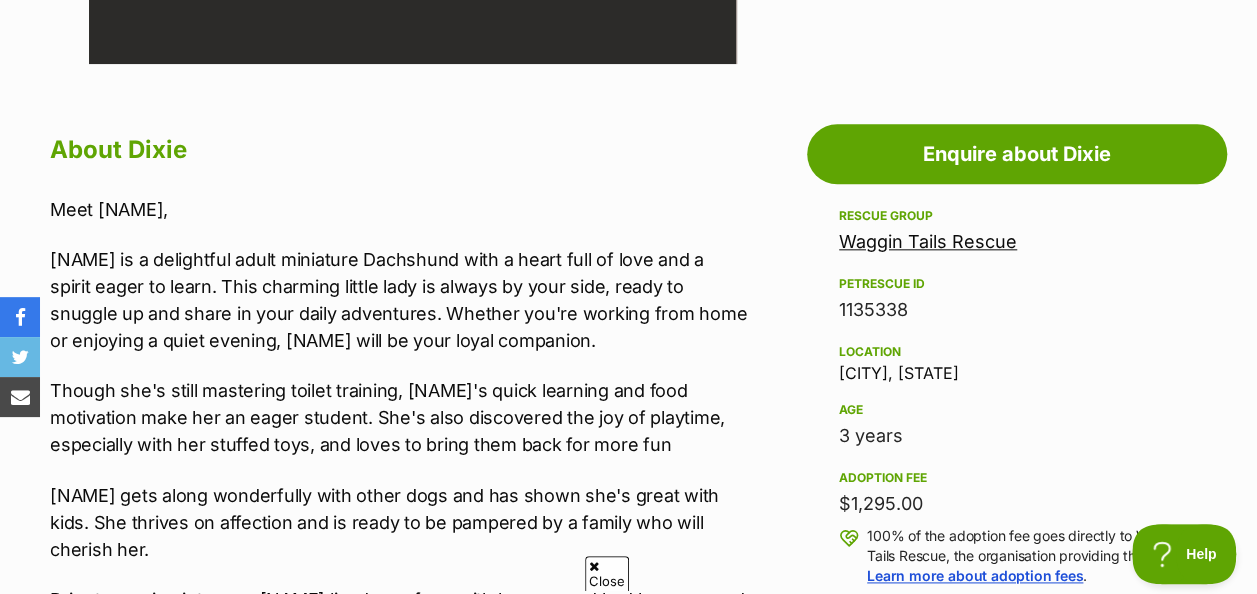 click on "Waggin Tails Rescue" at bounding box center (928, 241) 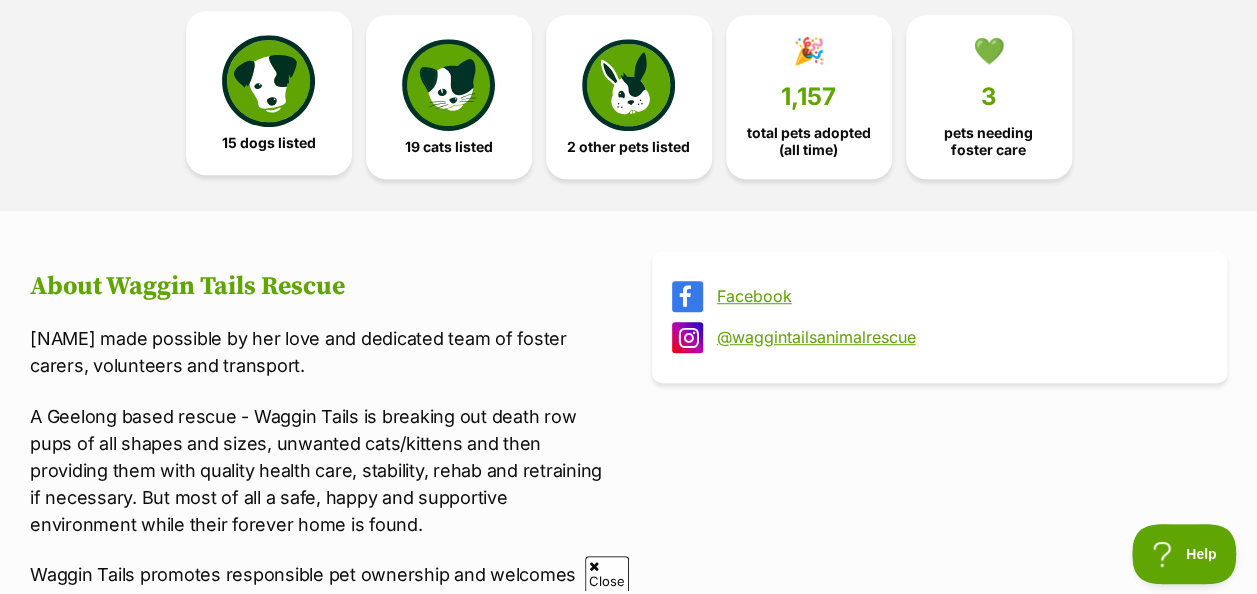 scroll, scrollTop: 400, scrollLeft: 0, axis: vertical 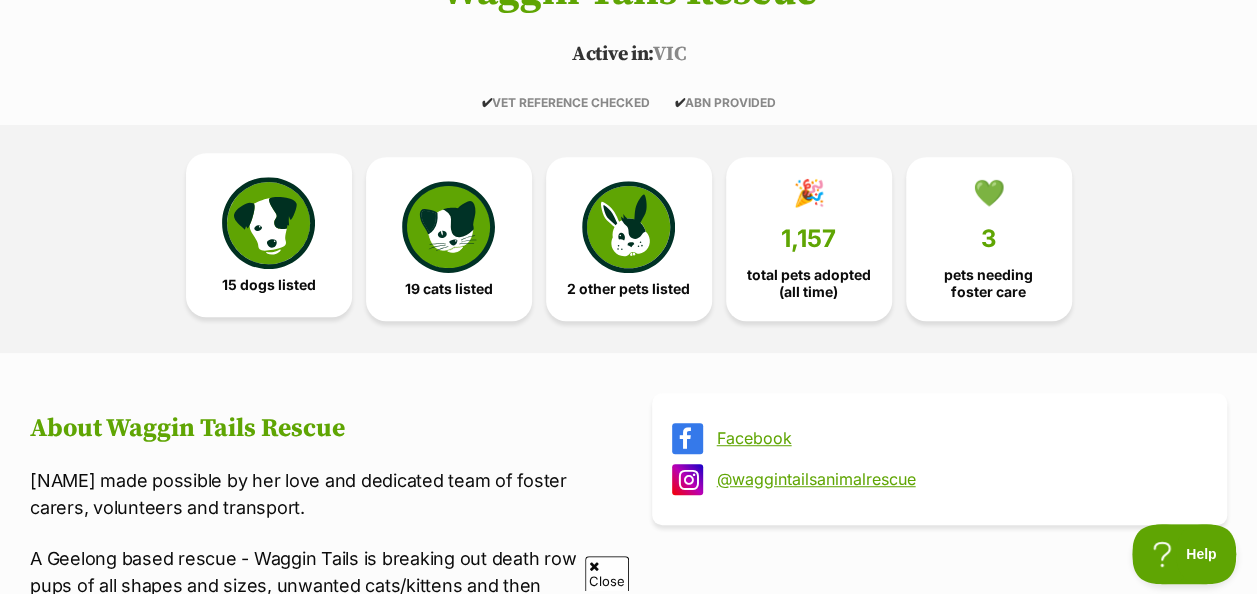 click at bounding box center [268, 223] 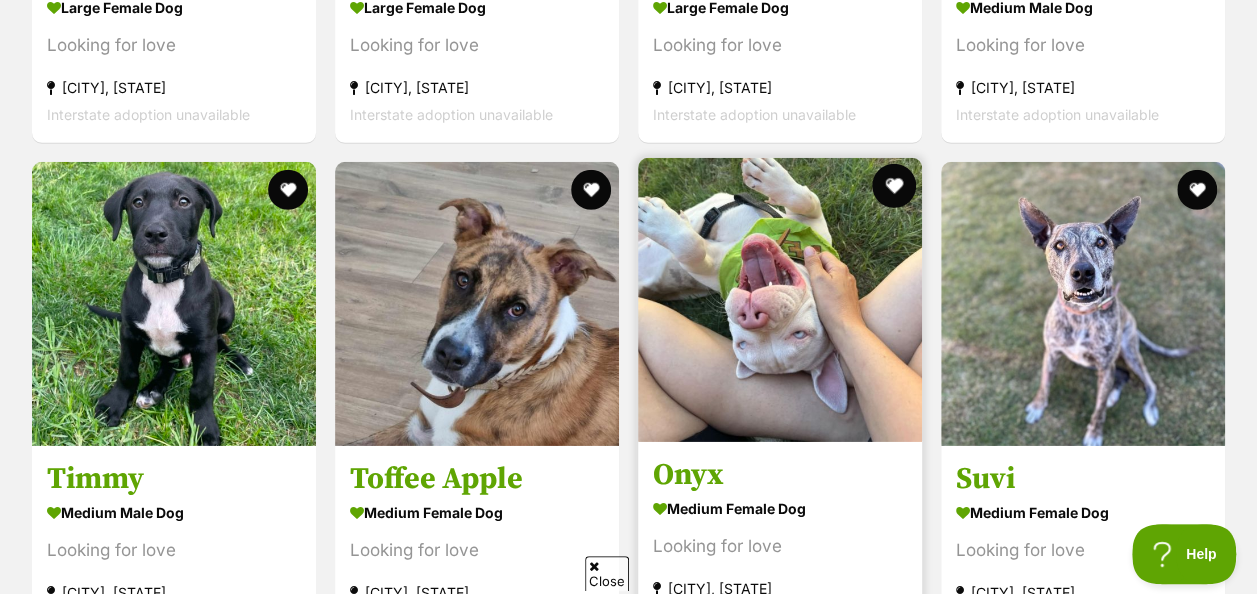 scroll, scrollTop: 3386, scrollLeft: 0, axis: vertical 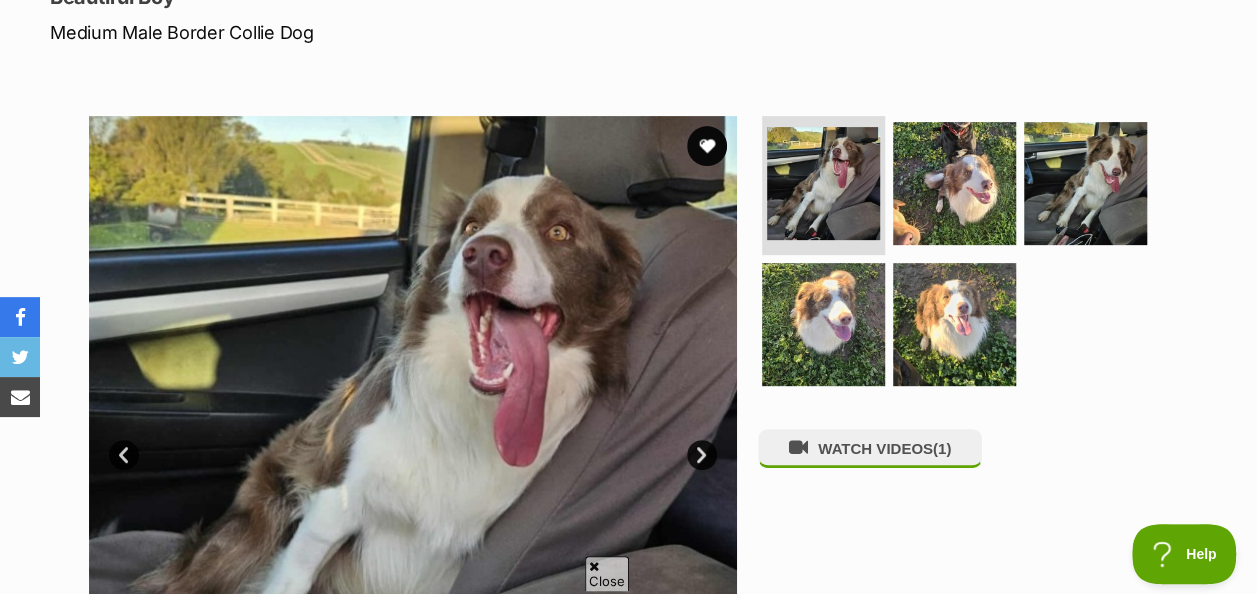 click on "Next" at bounding box center (702, 455) 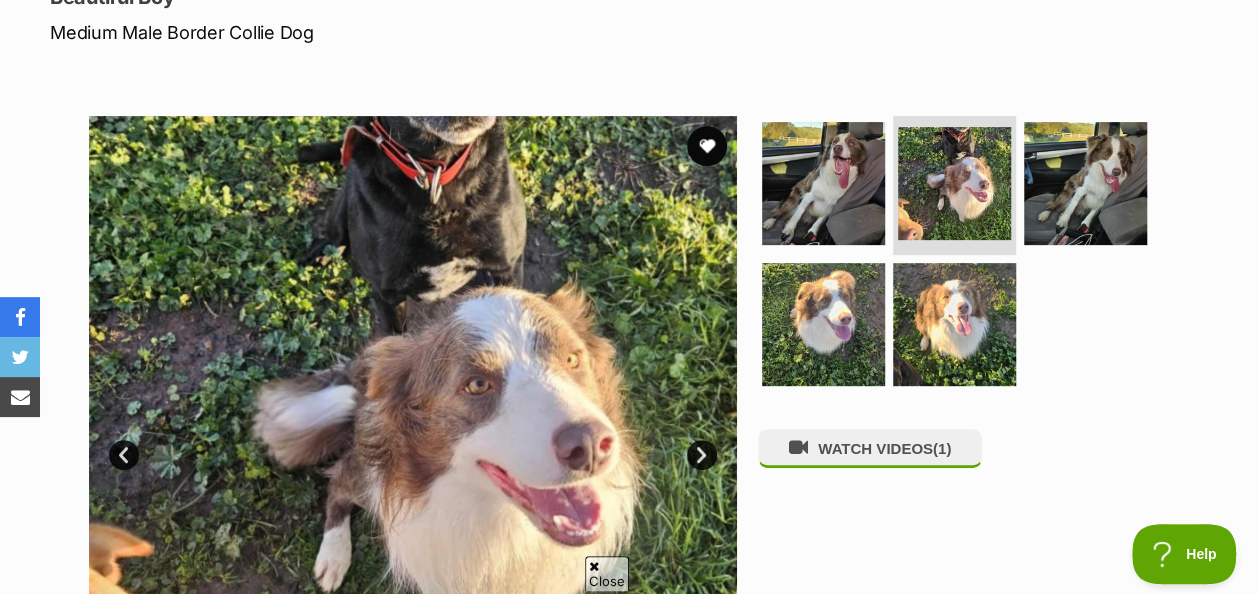 click on "Next" at bounding box center [702, 455] 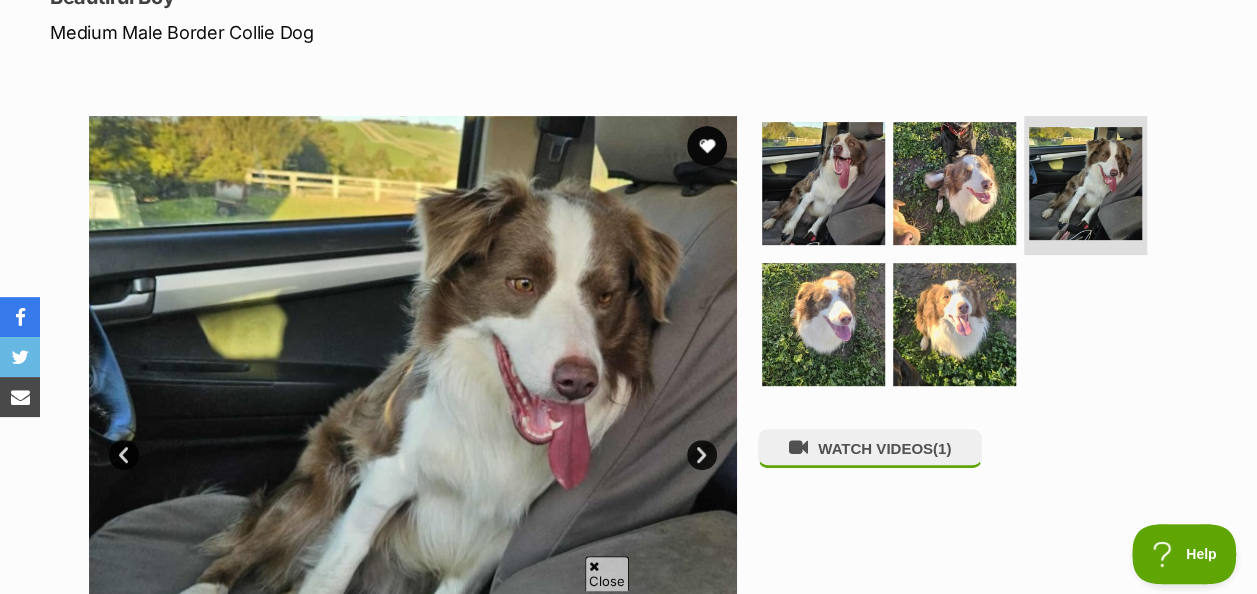 click on "Next" at bounding box center (702, 455) 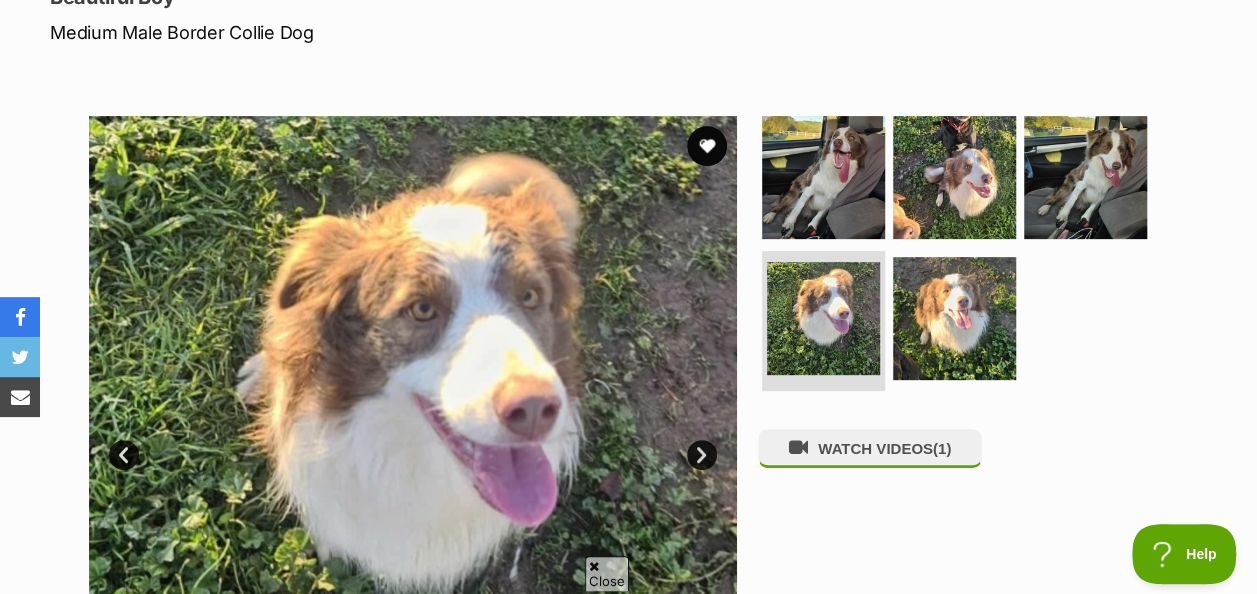 click on "Next" at bounding box center (702, 455) 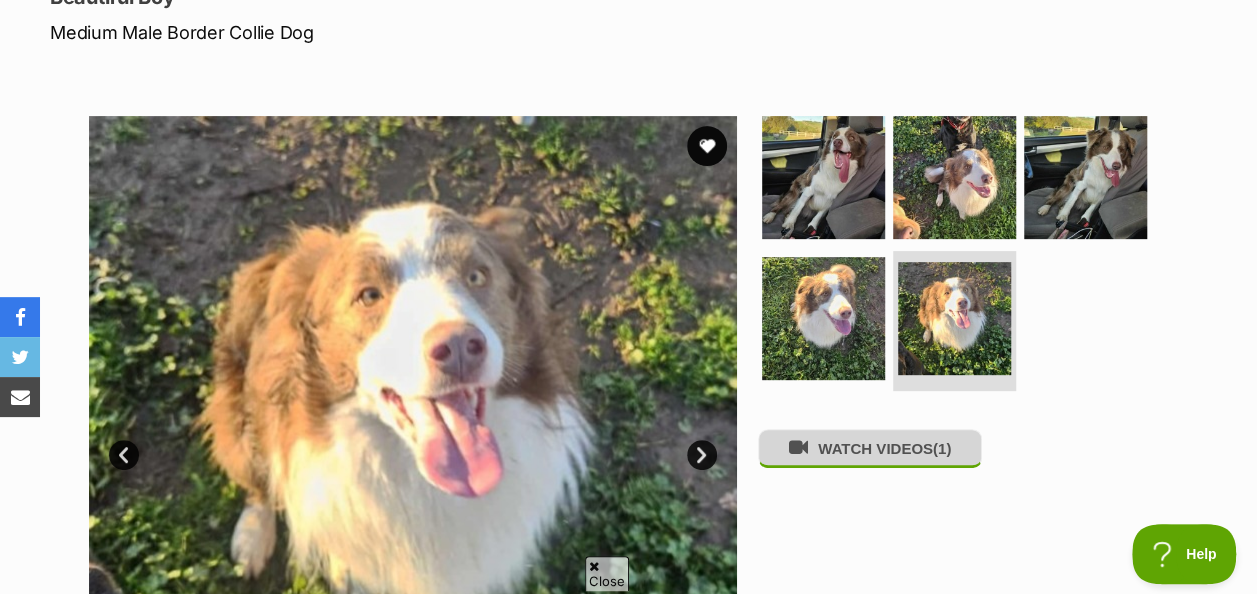 click on "WATCH VIDEOS
(1)" at bounding box center [870, 448] 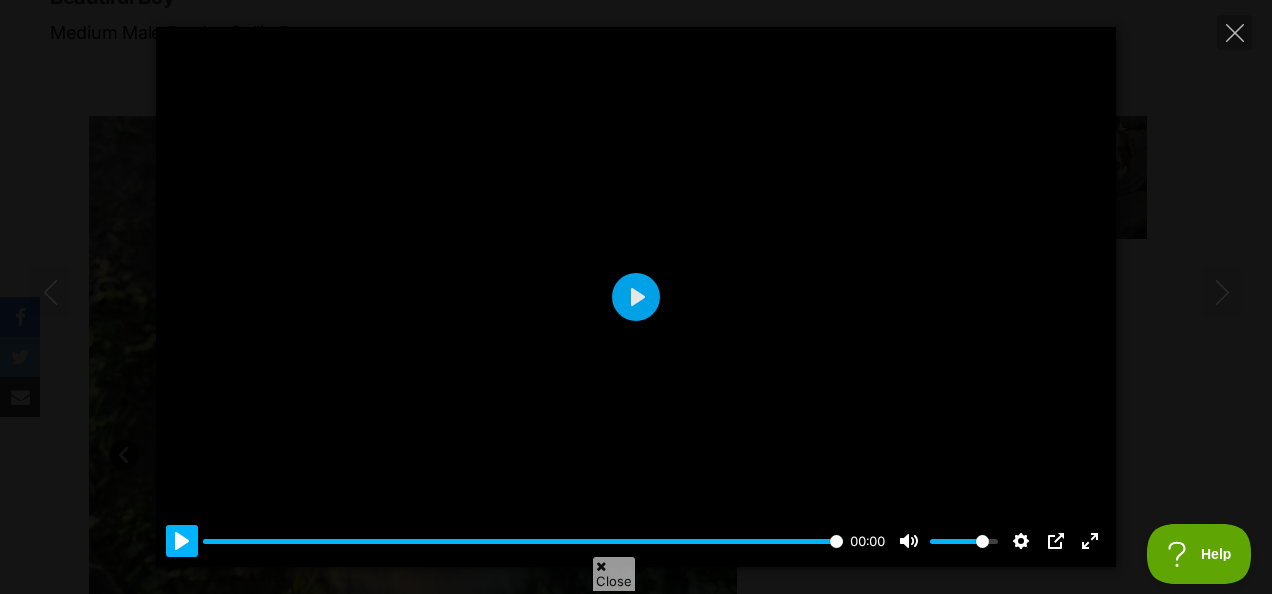 click on "Pause Play" at bounding box center (182, 541) 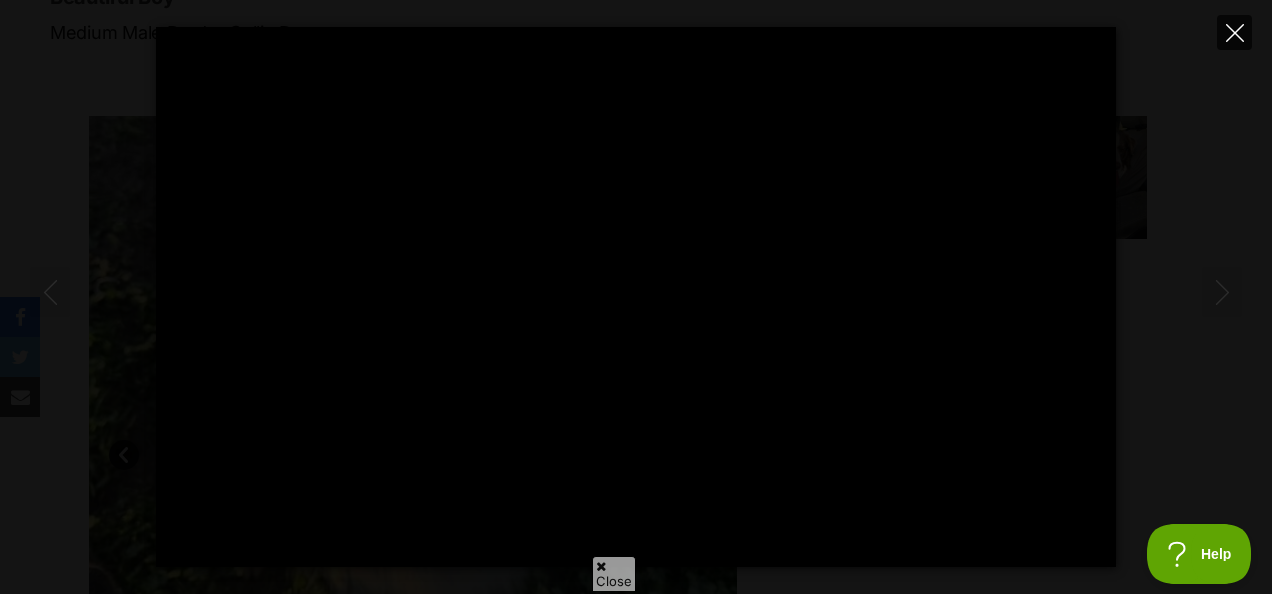 type on "100" 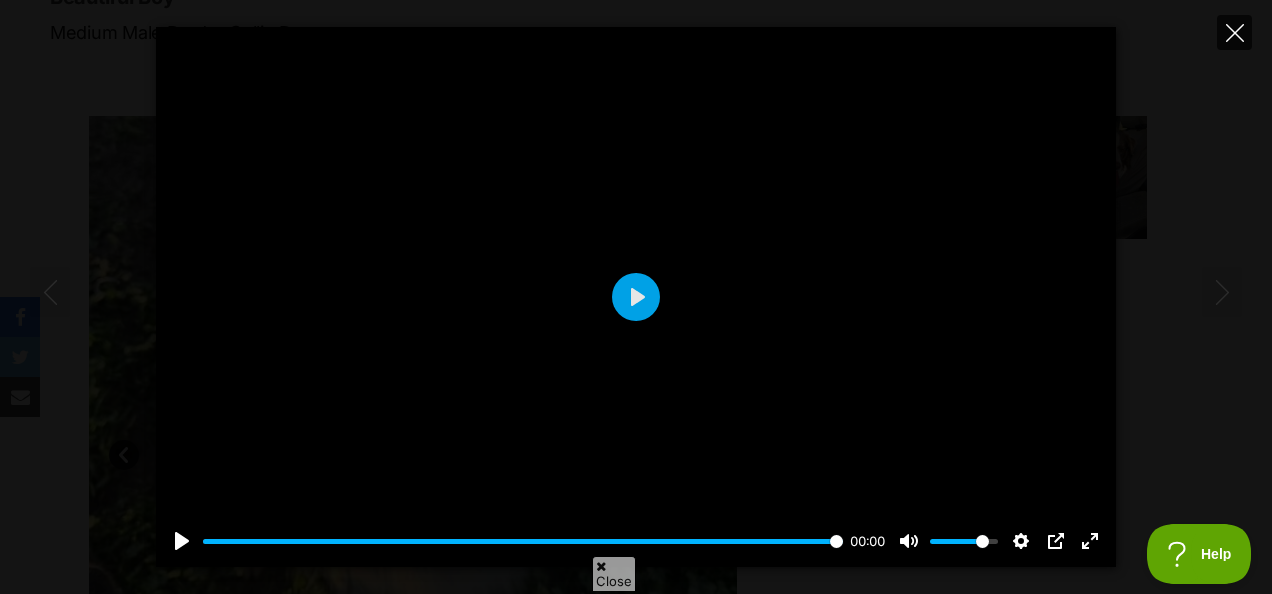click 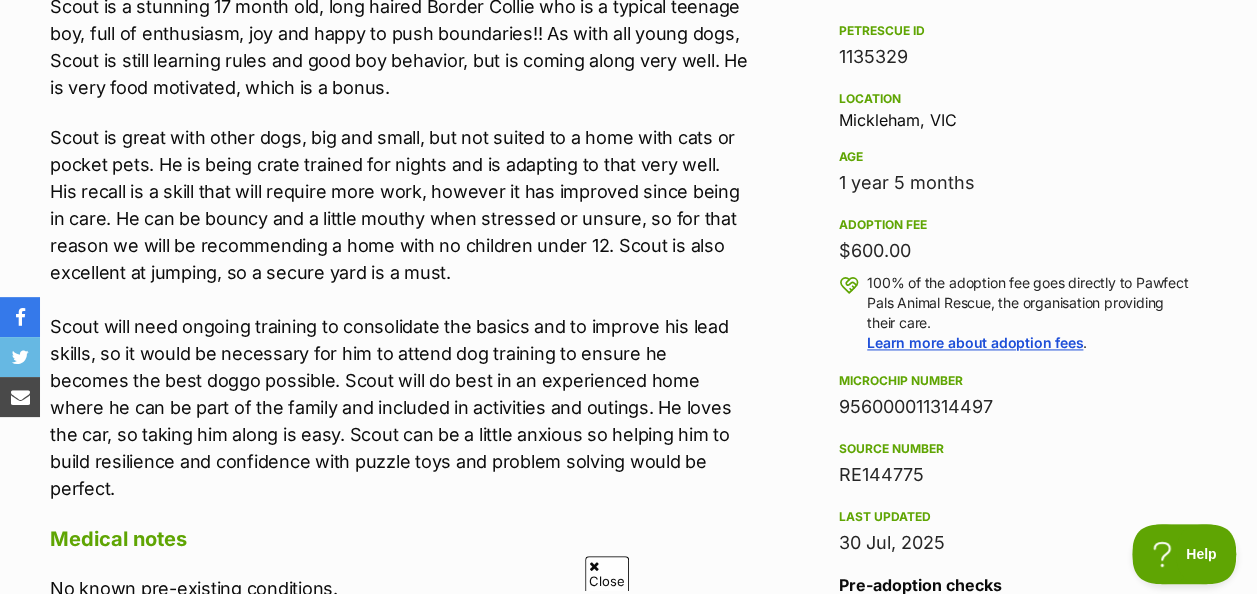 scroll, scrollTop: 1300, scrollLeft: 0, axis: vertical 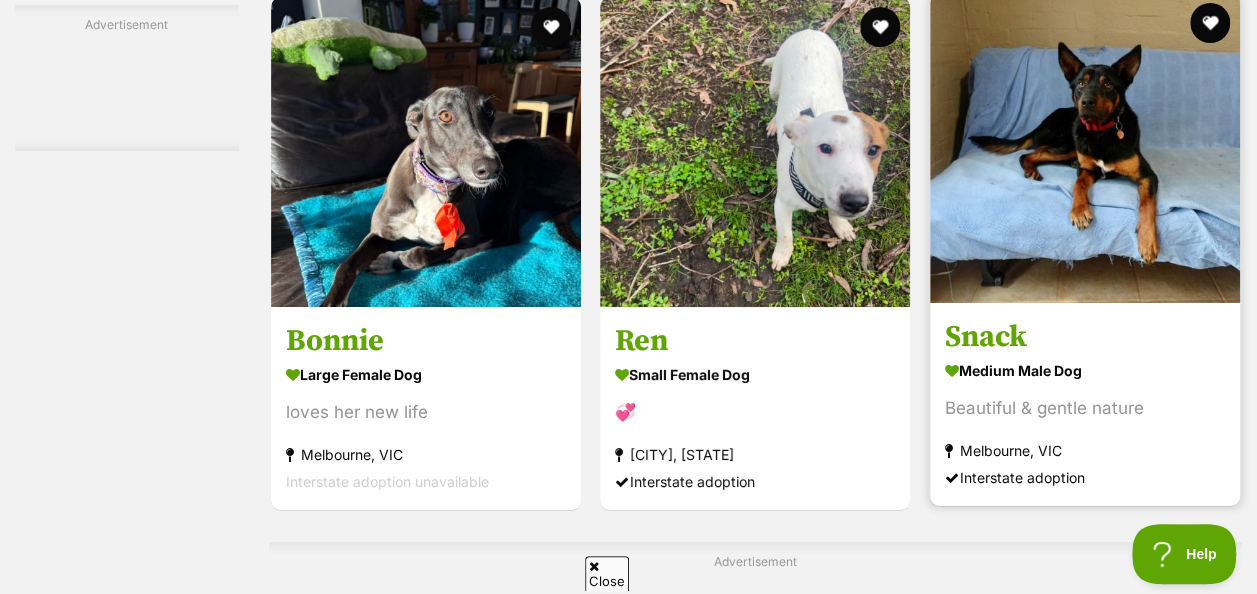 click at bounding box center [1085, 148] 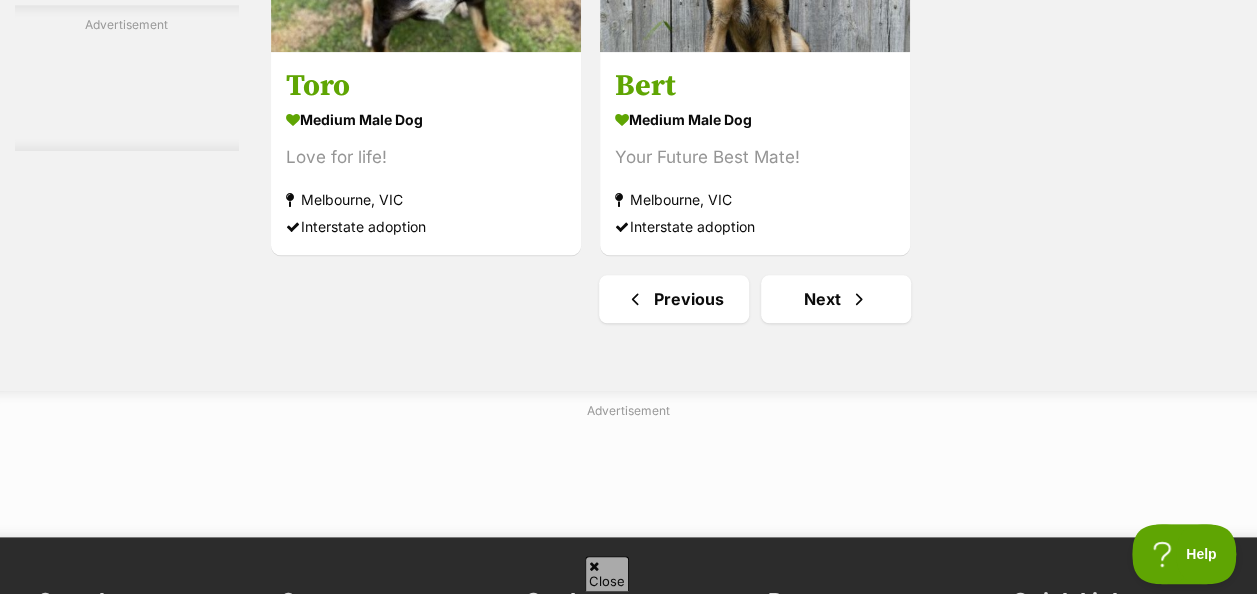 scroll, scrollTop: 4700, scrollLeft: 0, axis: vertical 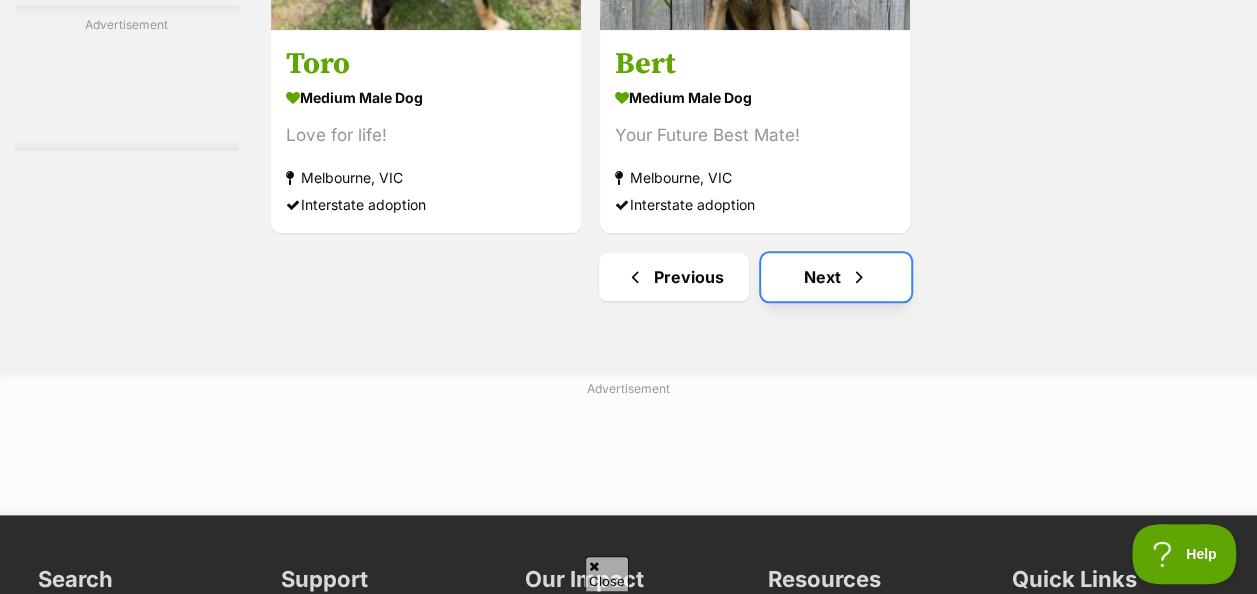 click on "Next" at bounding box center [836, 277] 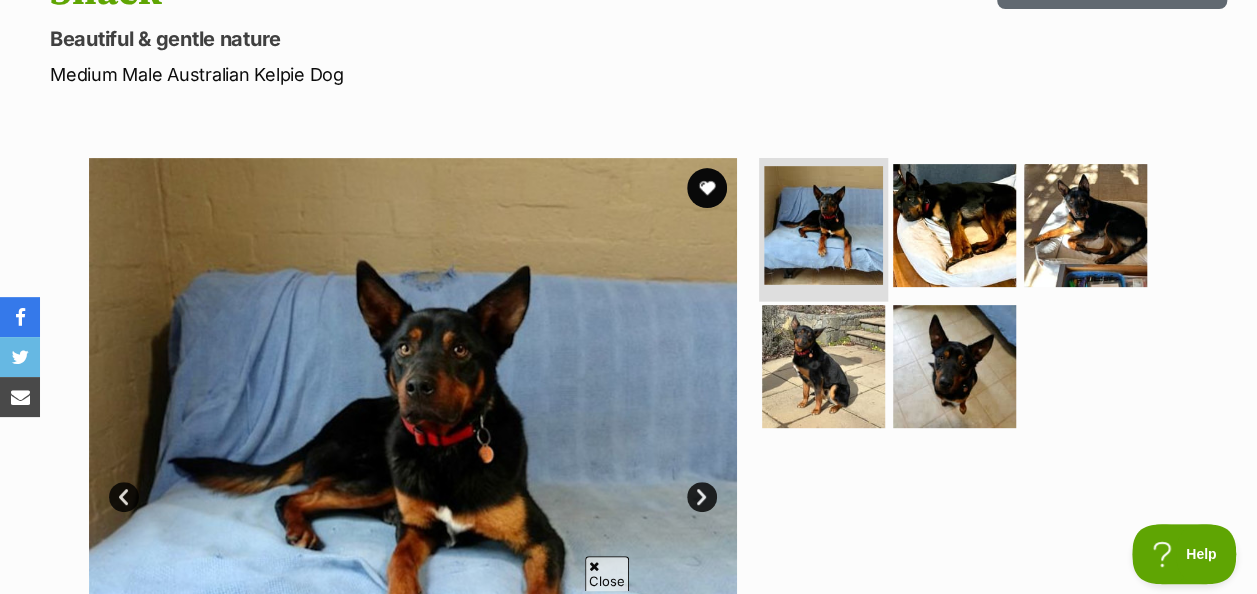 scroll, scrollTop: 300, scrollLeft: 0, axis: vertical 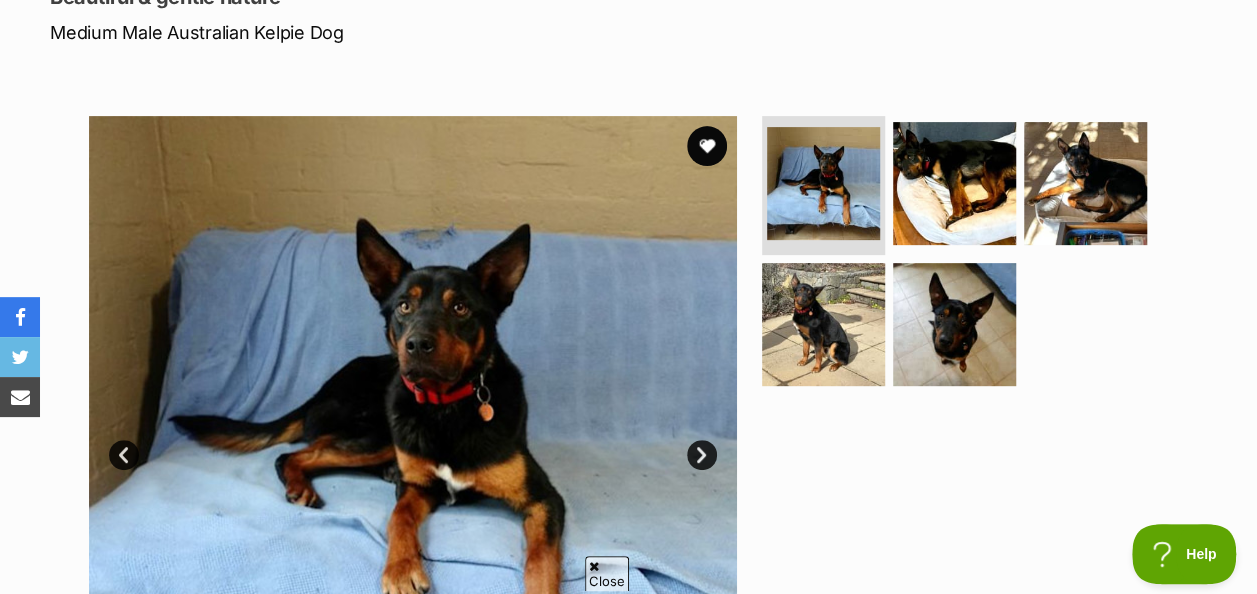 click on "Next" at bounding box center (702, 455) 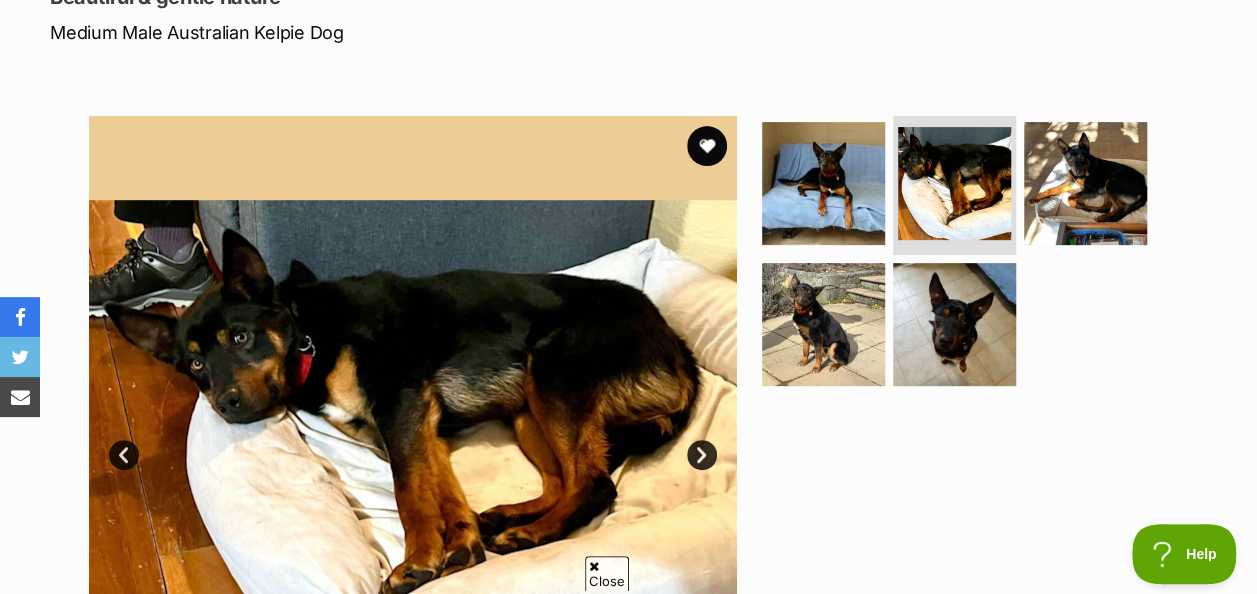 click on "Next" at bounding box center [702, 455] 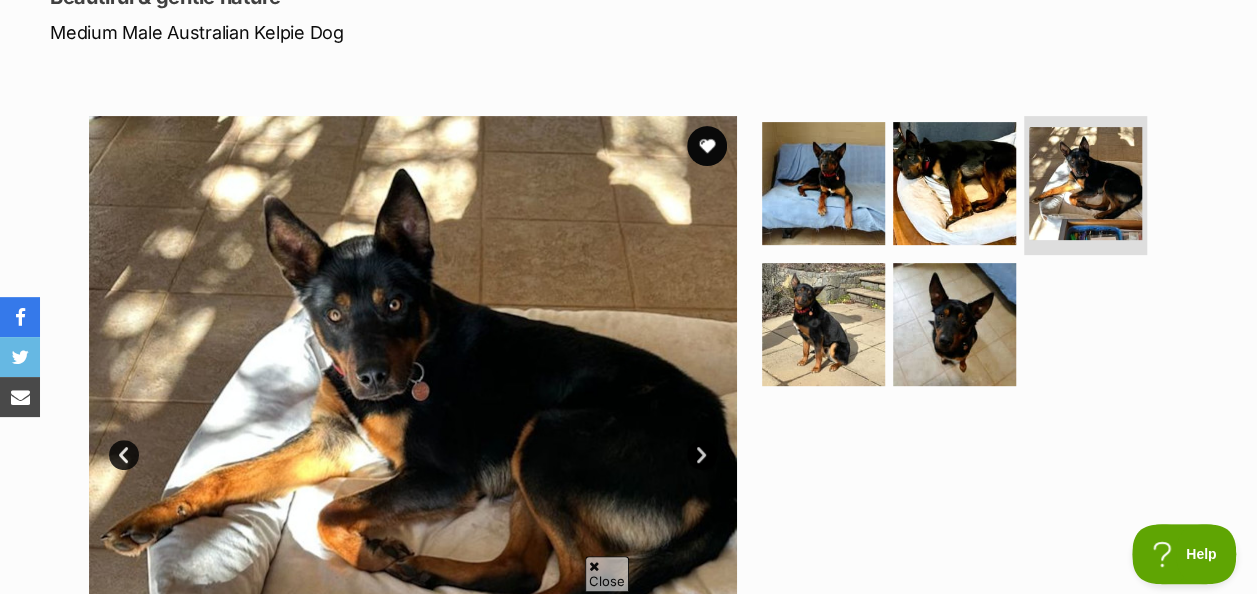 click on "Next" at bounding box center (702, 455) 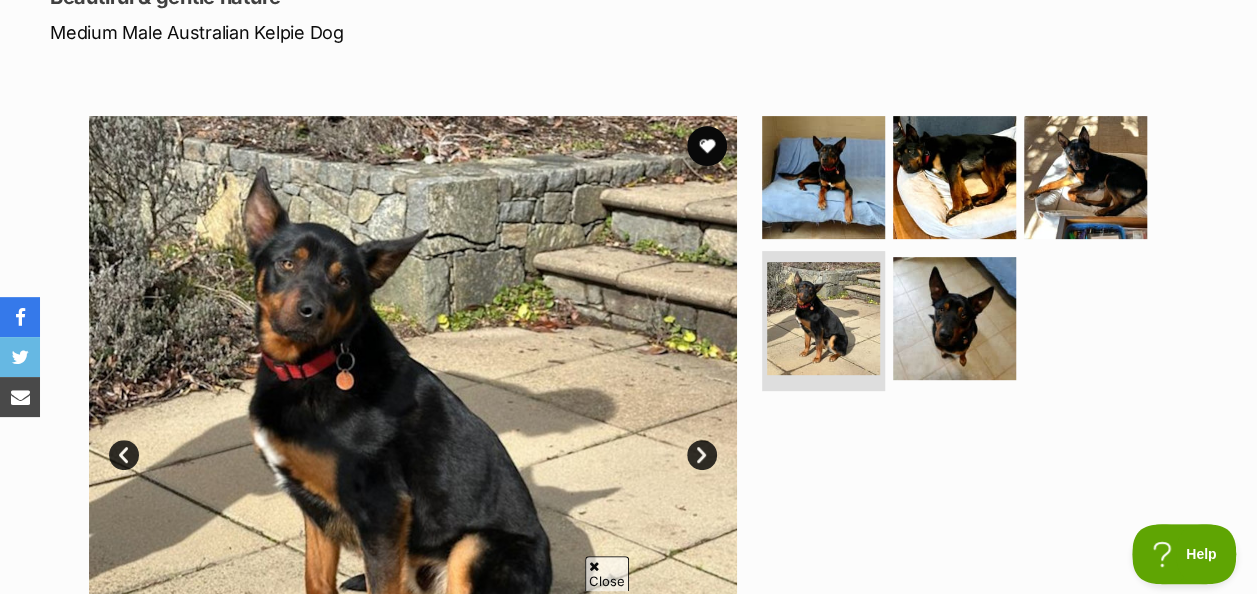 click on "Next" at bounding box center [702, 455] 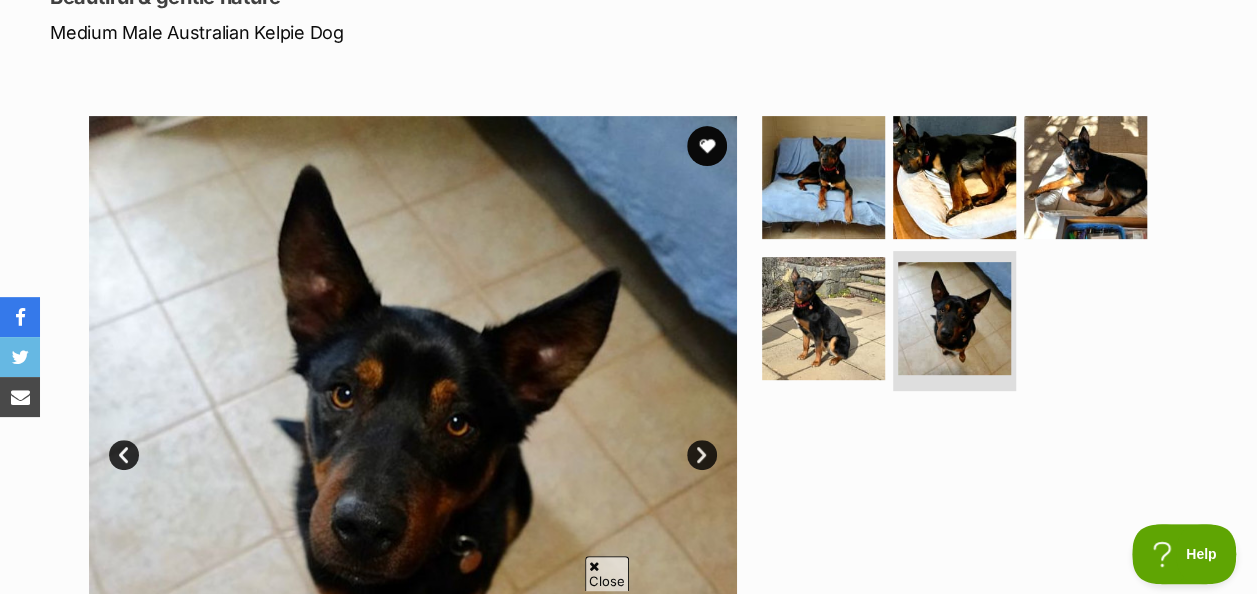 click on "Next" at bounding box center [702, 455] 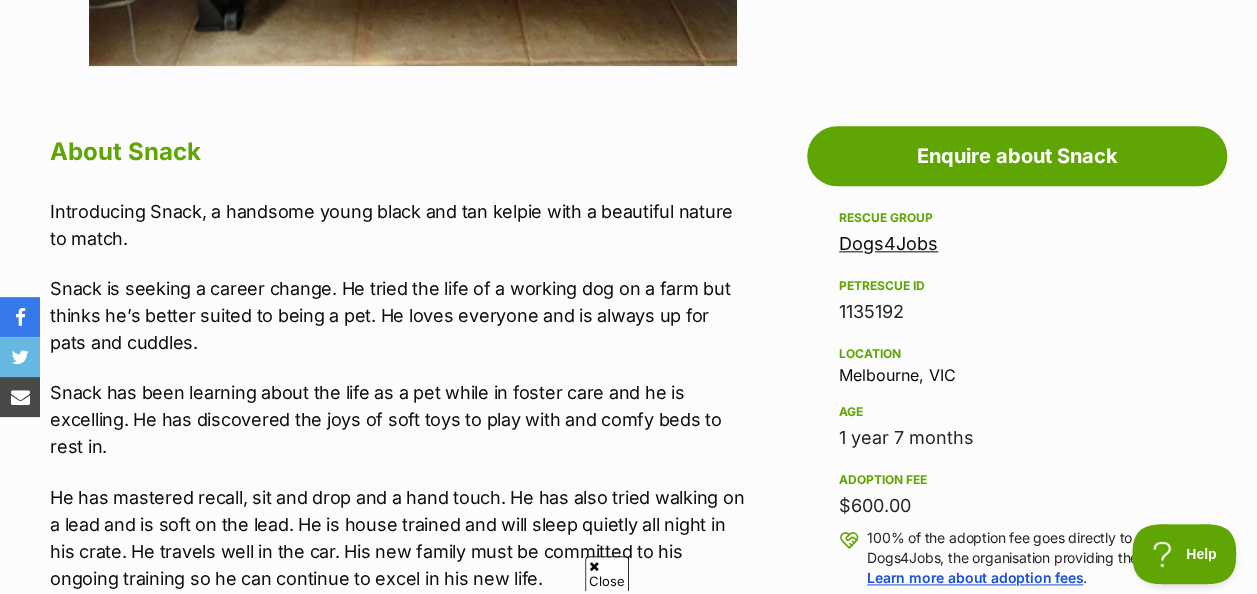 scroll, scrollTop: 1000, scrollLeft: 0, axis: vertical 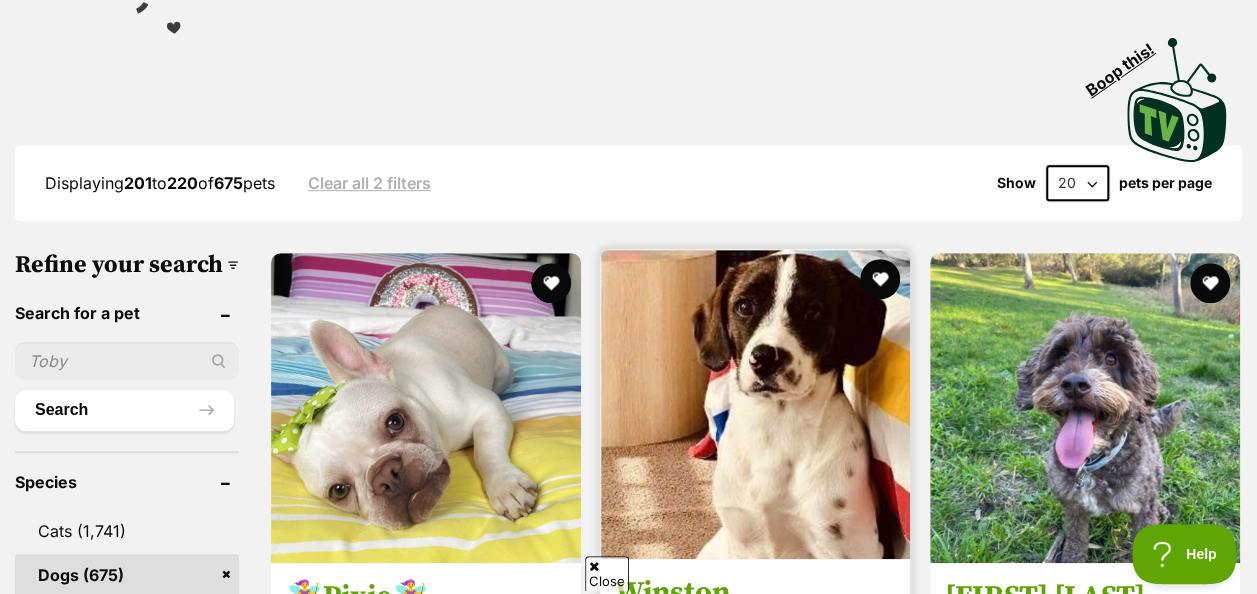 click at bounding box center [755, 404] 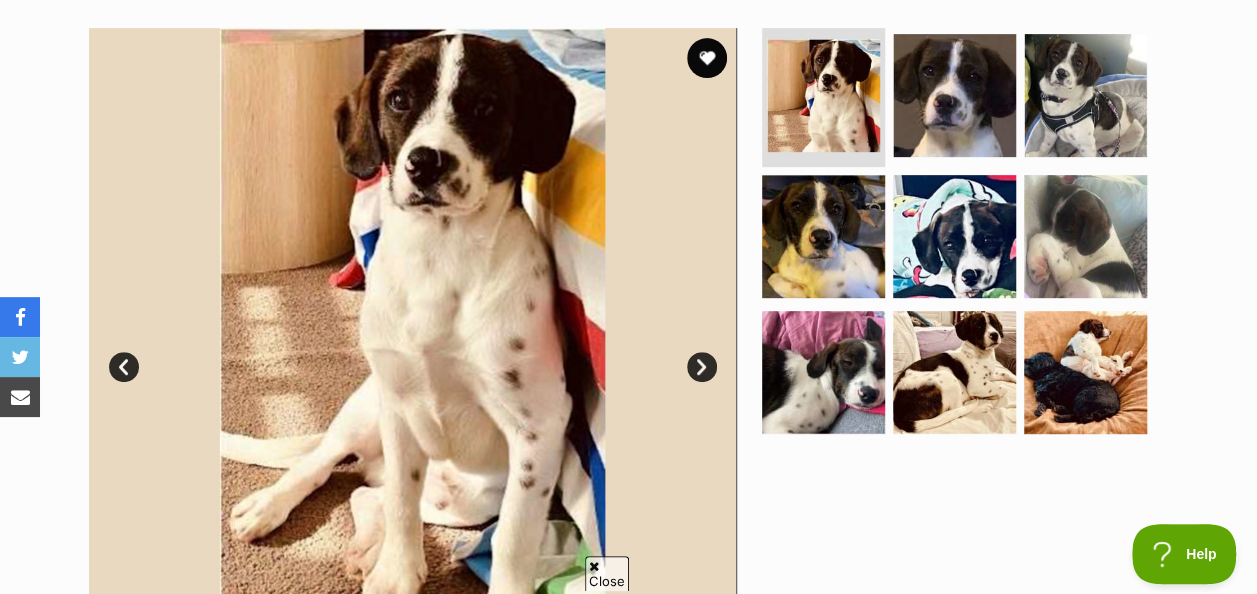 scroll, scrollTop: 400, scrollLeft: 0, axis: vertical 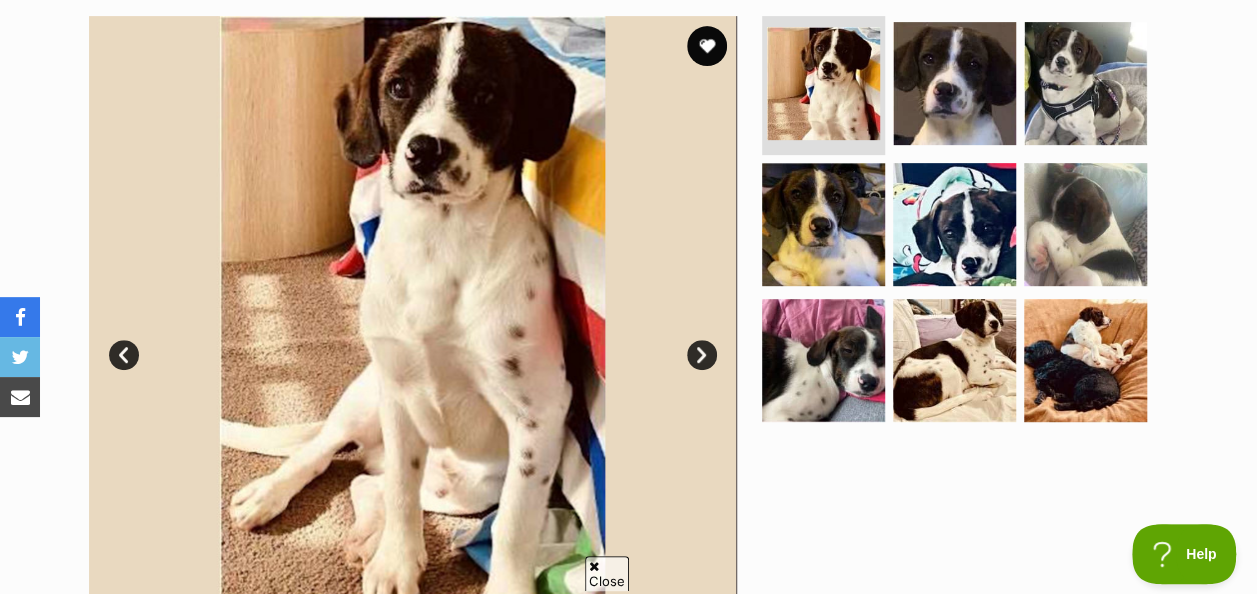 click on "Next" at bounding box center (702, 355) 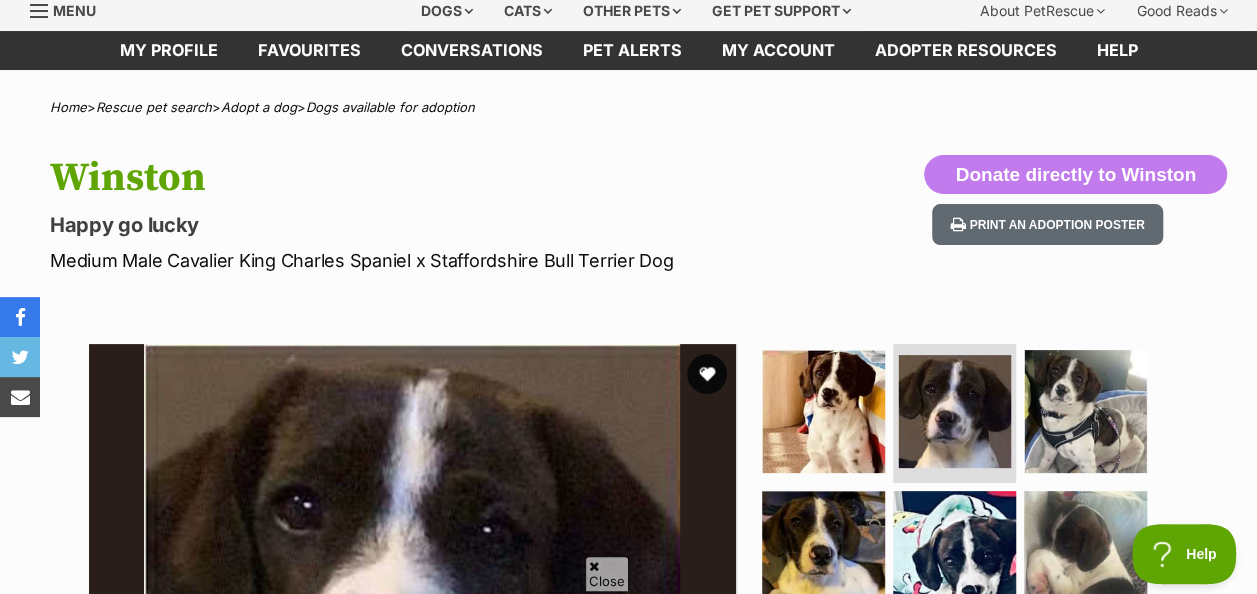 scroll, scrollTop: 0, scrollLeft: 0, axis: both 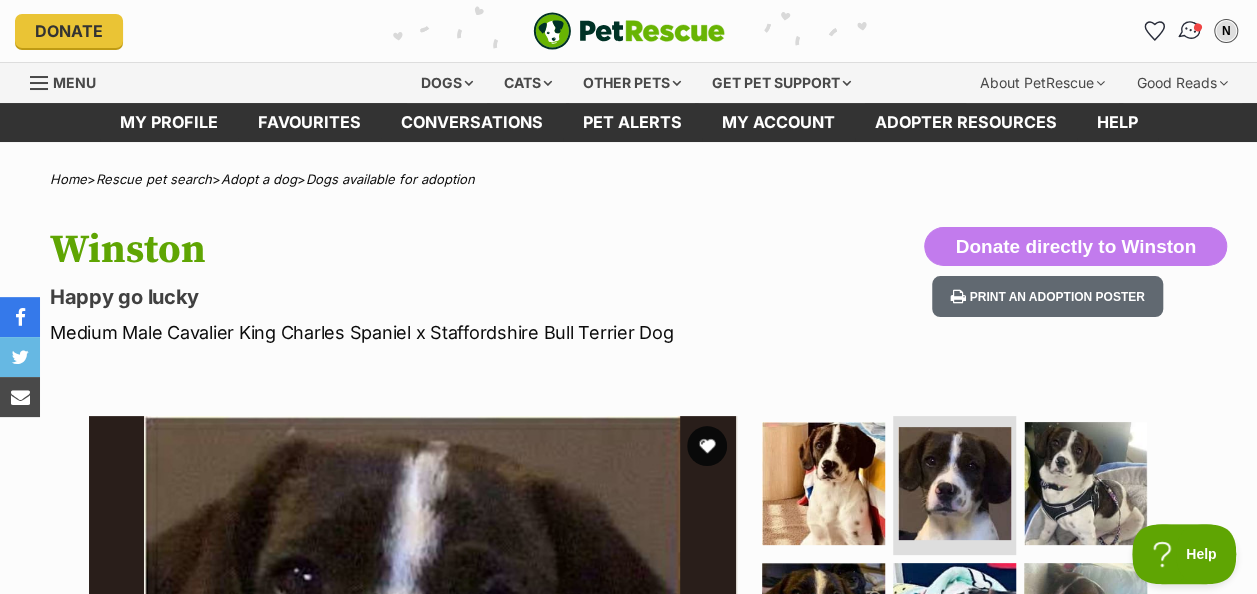 click at bounding box center (1190, 31) 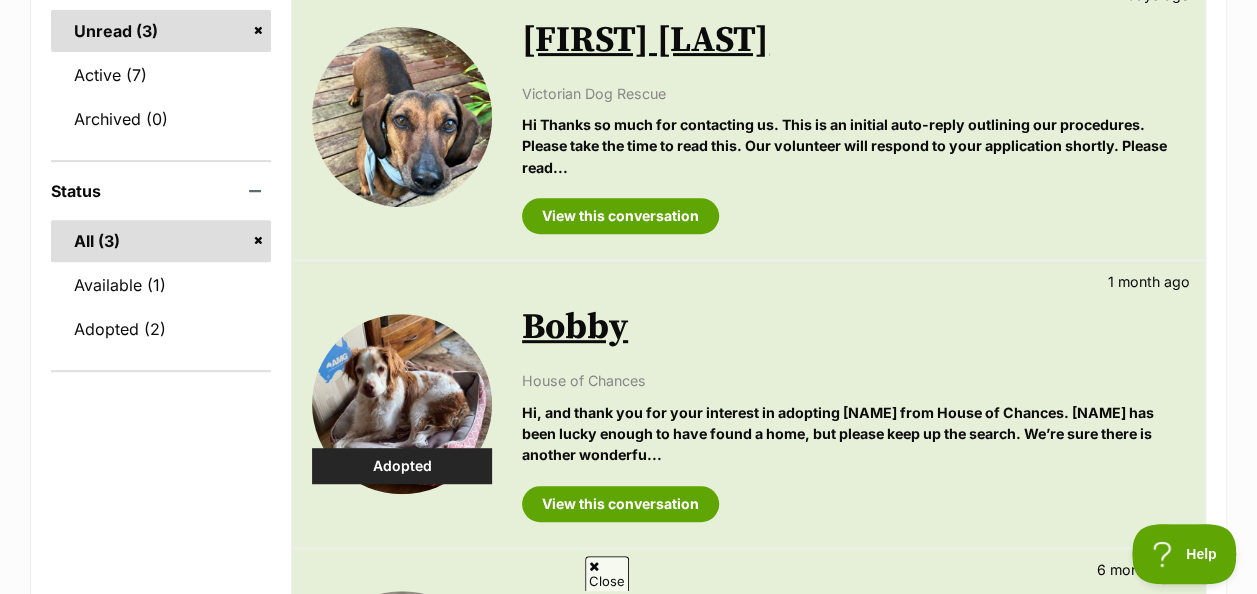 scroll, scrollTop: 300, scrollLeft: 0, axis: vertical 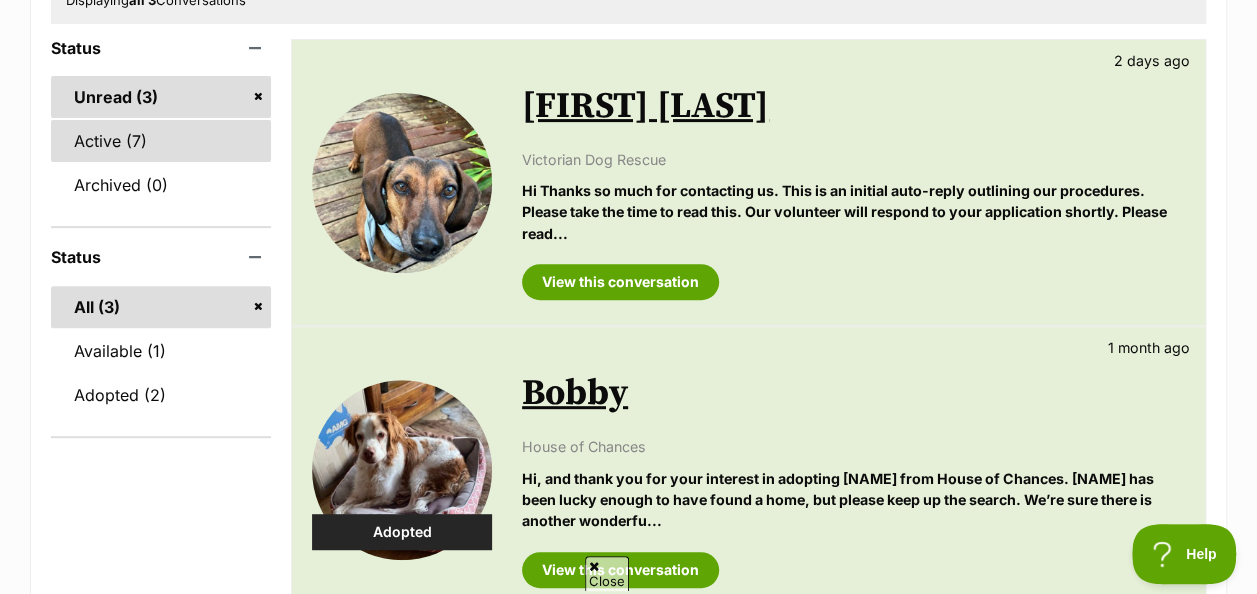 click on "Active (7)" at bounding box center [161, 141] 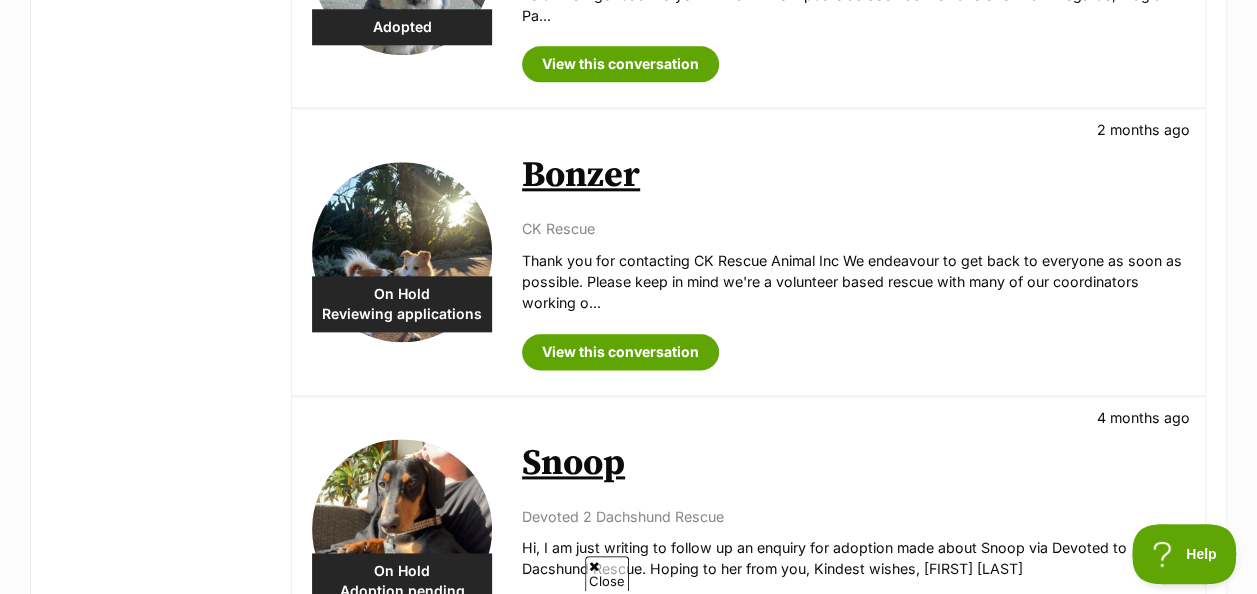 scroll, scrollTop: 1100, scrollLeft: 0, axis: vertical 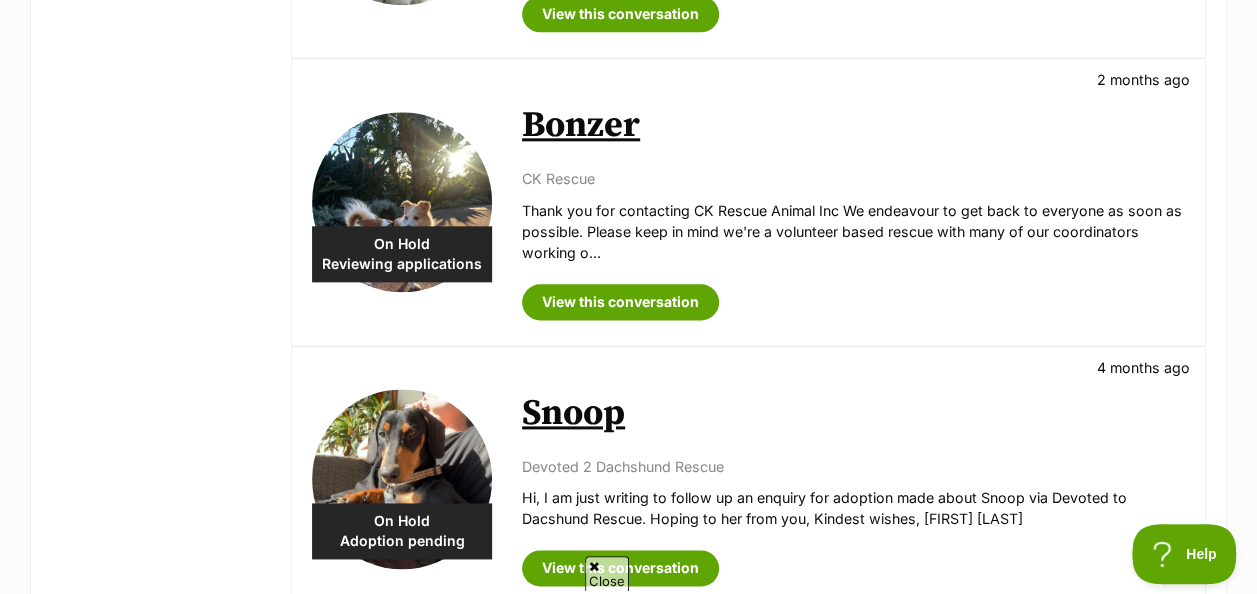 click on "Bonzer" at bounding box center (581, 125) 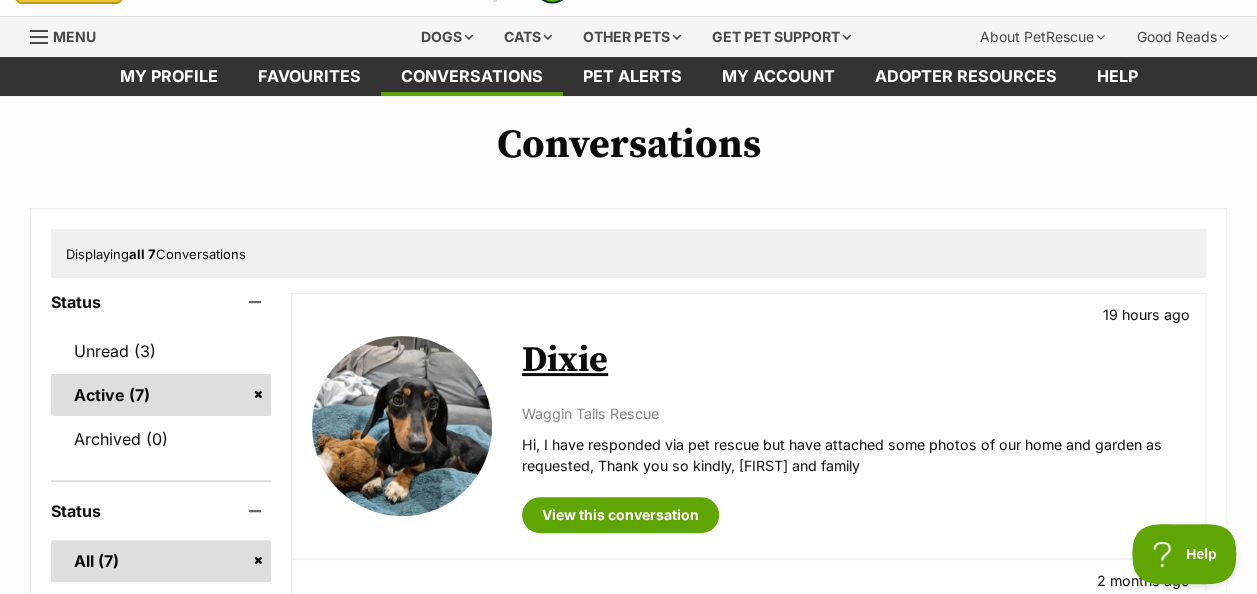 scroll, scrollTop: 0, scrollLeft: 0, axis: both 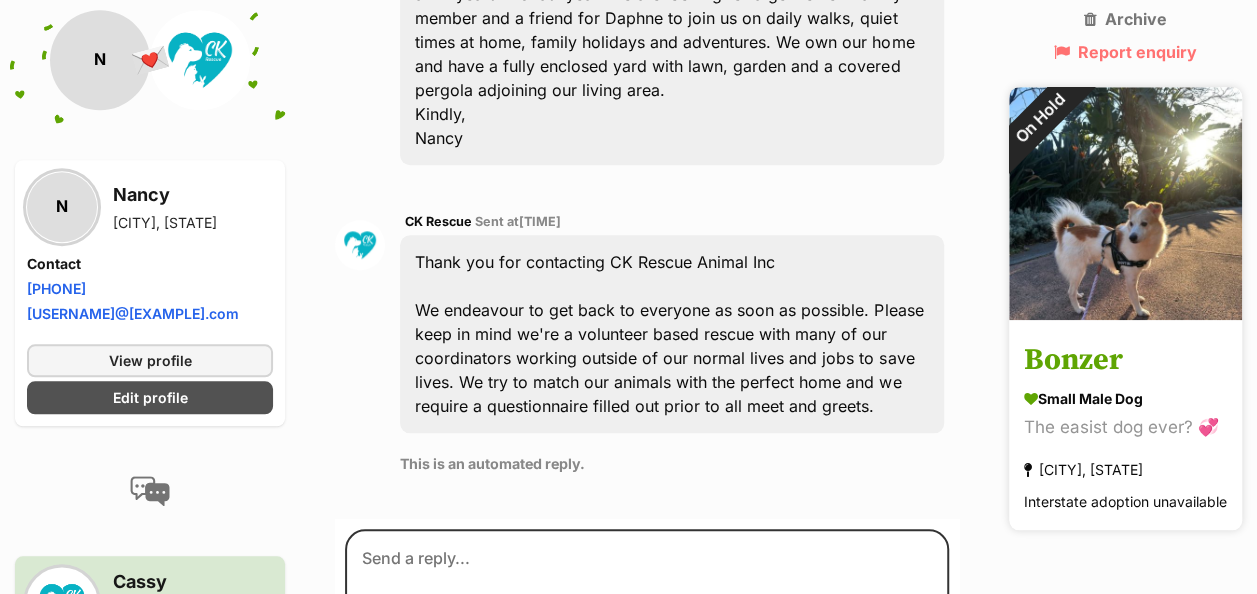 click on "Bonzer" at bounding box center [1125, 361] 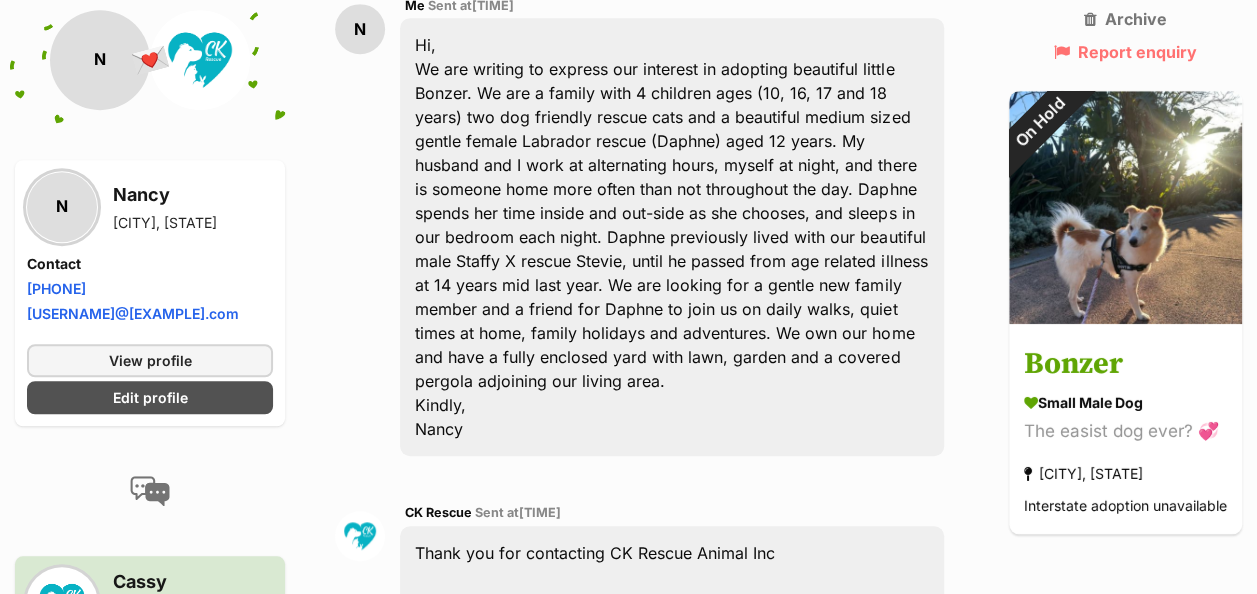 scroll, scrollTop: 547, scrollLeft: 0, axis: vertical 